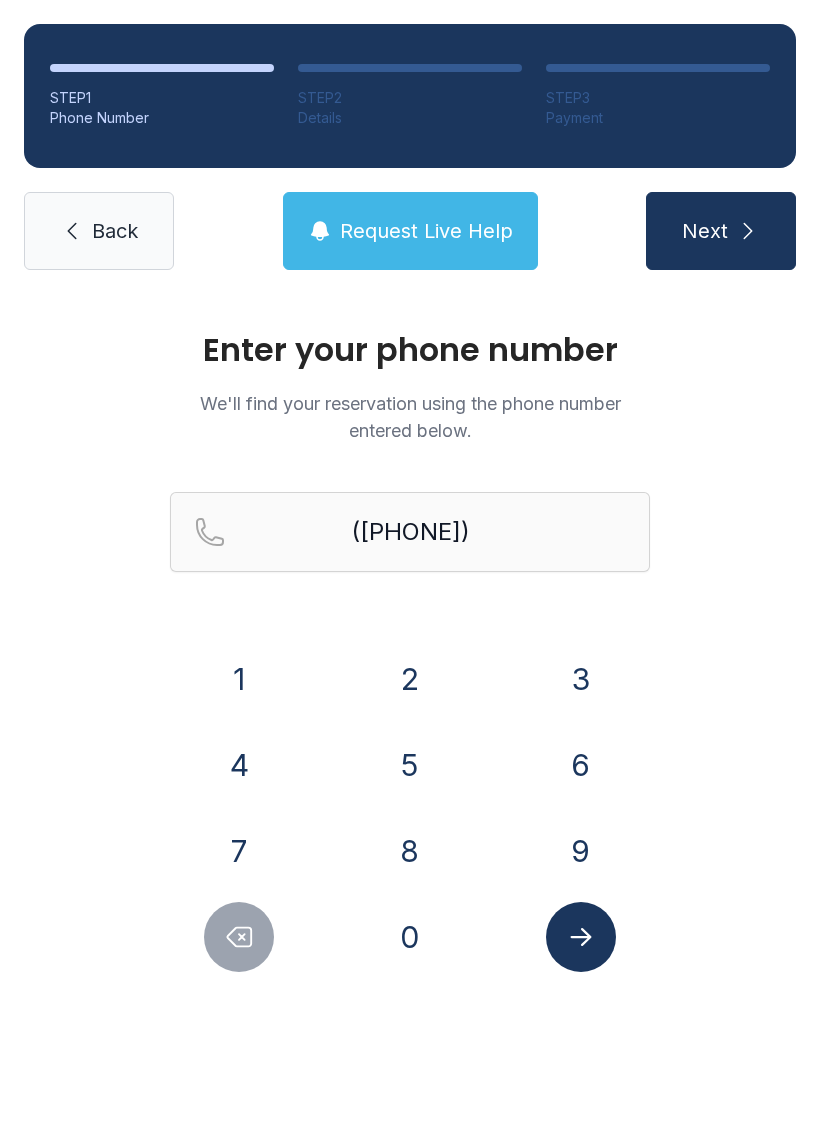 scroll, scrollTop: 0, scrollLeft: 0, axis: both 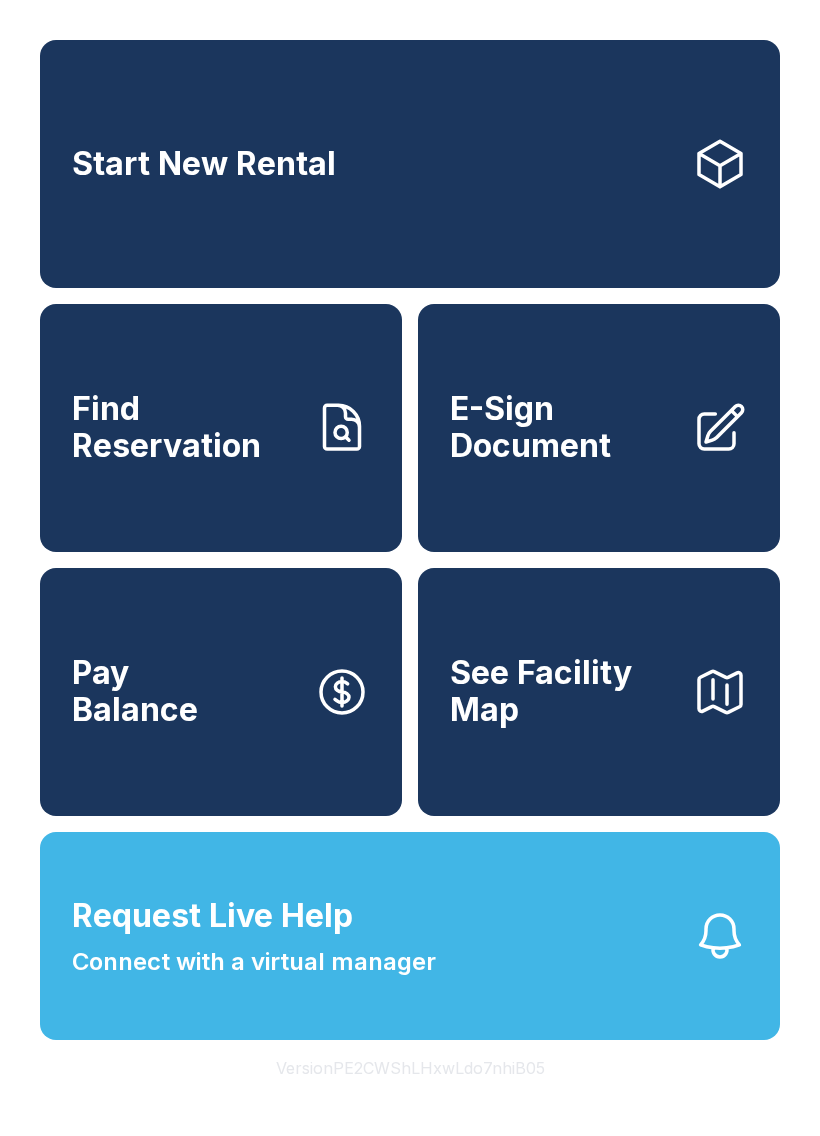 click on "Find Reservation" at bounding box center [185, 427] 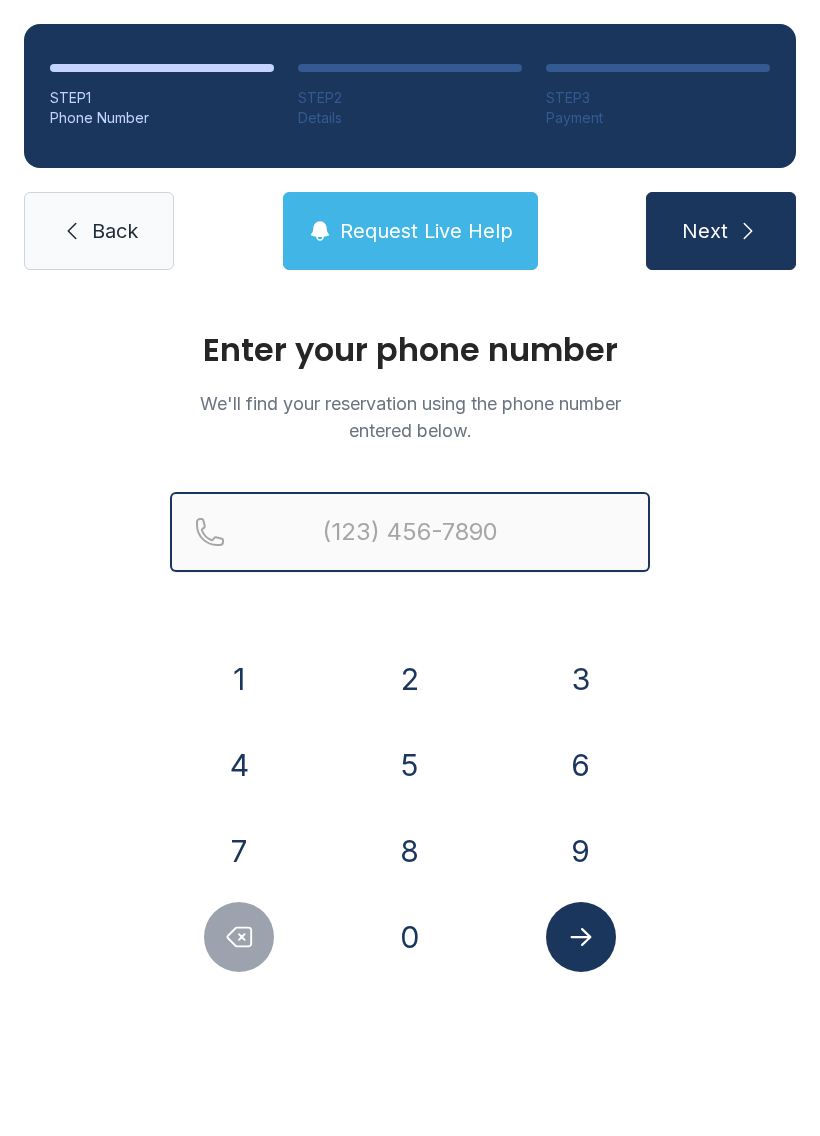 click at bounding box center (410, 532) 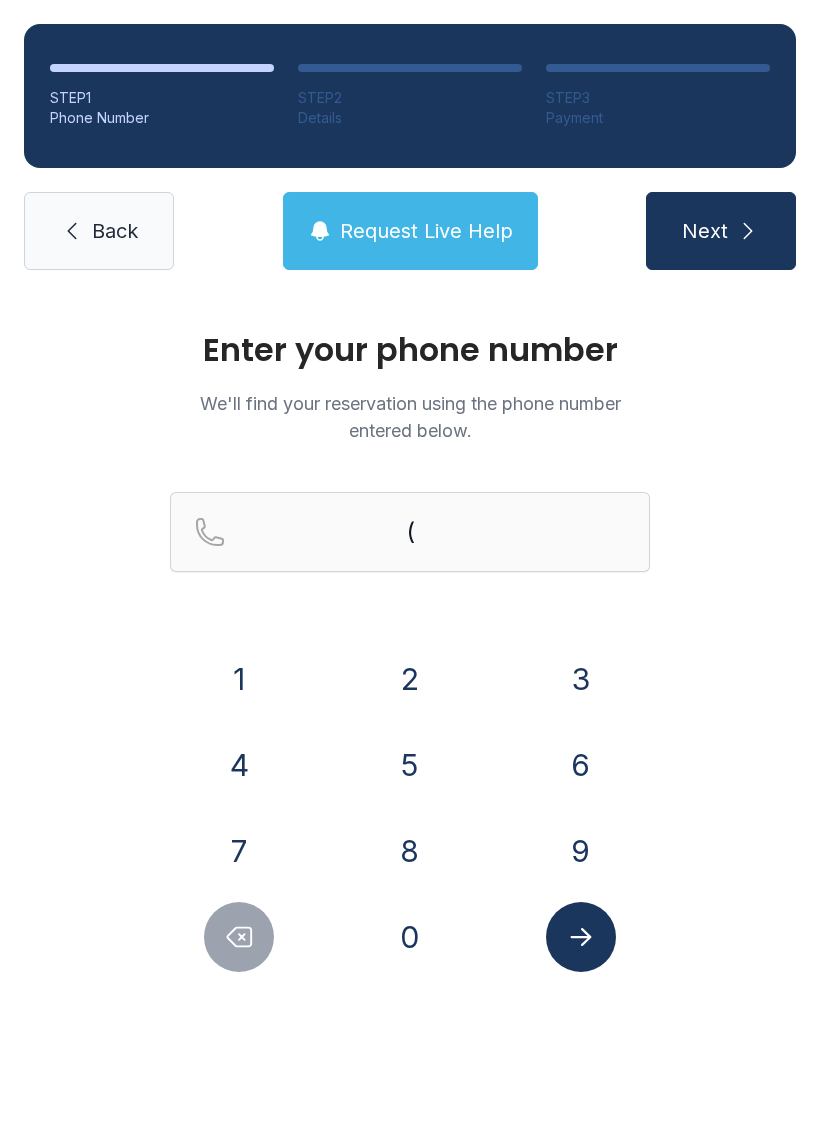 click on "3" at bounding box center (581, 679) 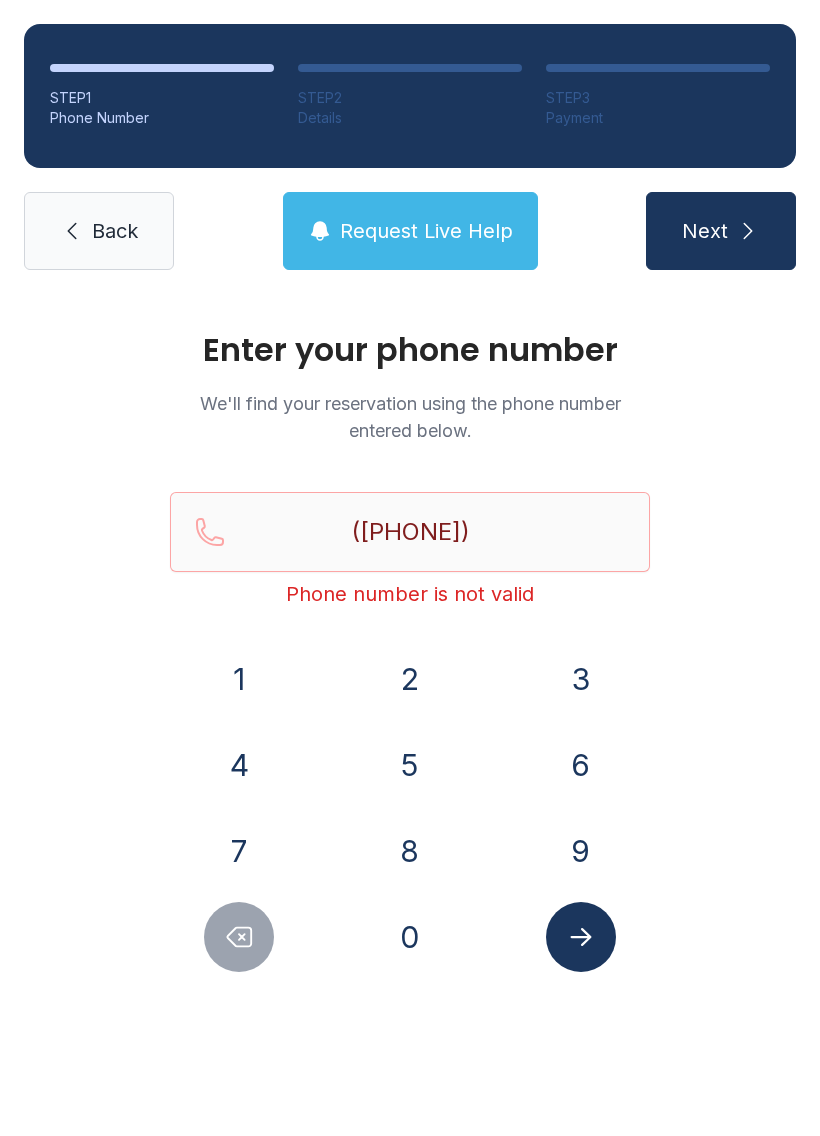 click on "5" at bounding box center [410, 765] 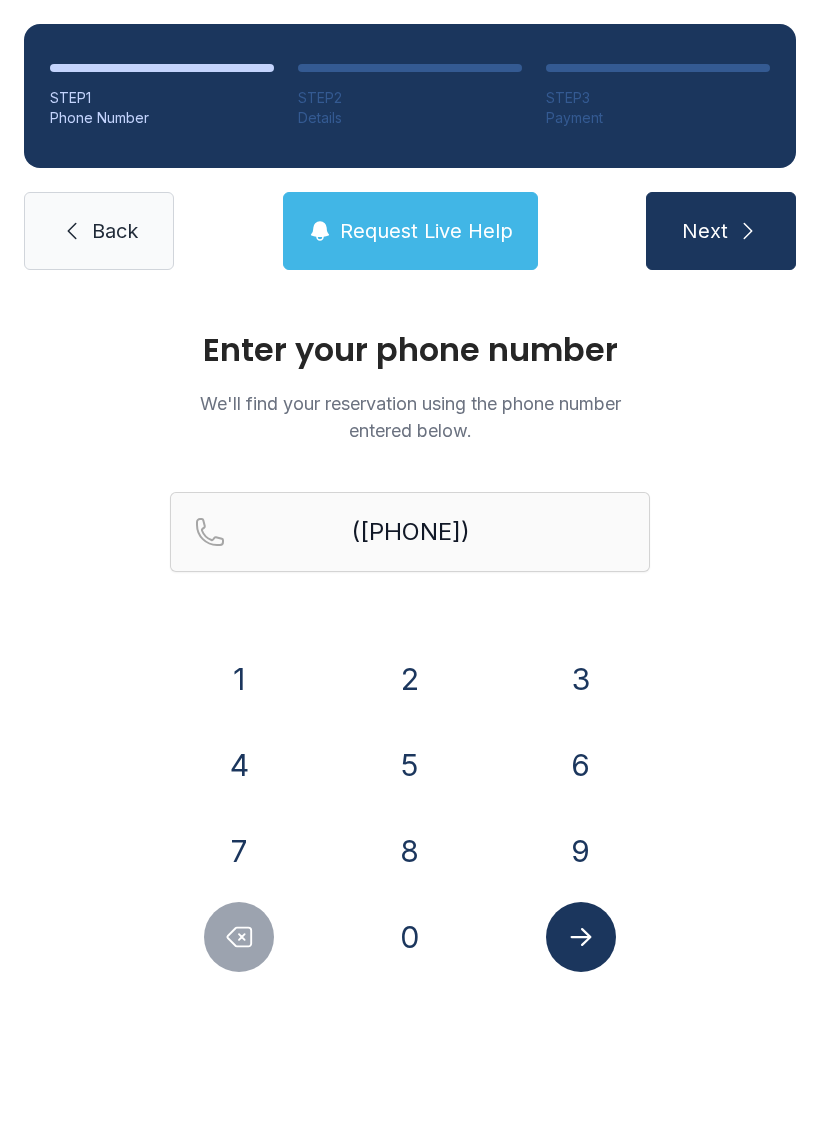 click on "Next" at bounding box center [705, 231] 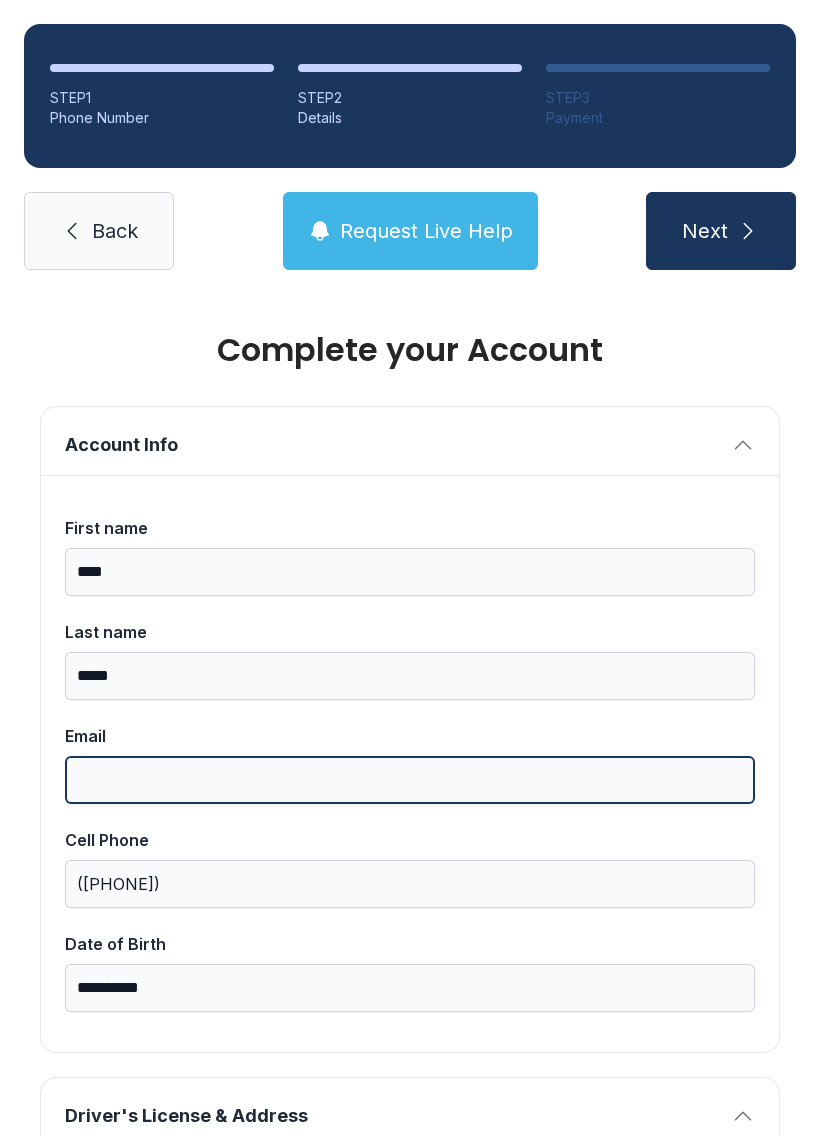 click on "Email" at bounding box center [410, 780] 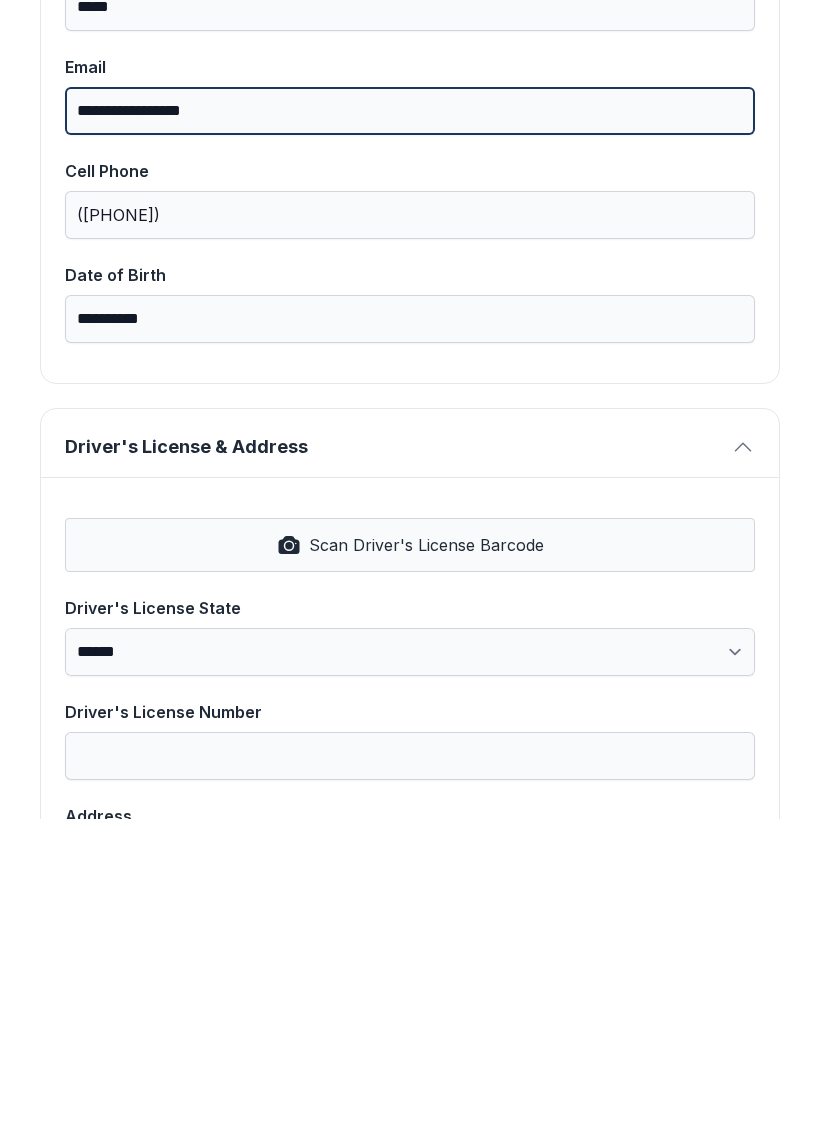 scroll, scrollTop: 353, scrollLeft: 0, axis: vertical 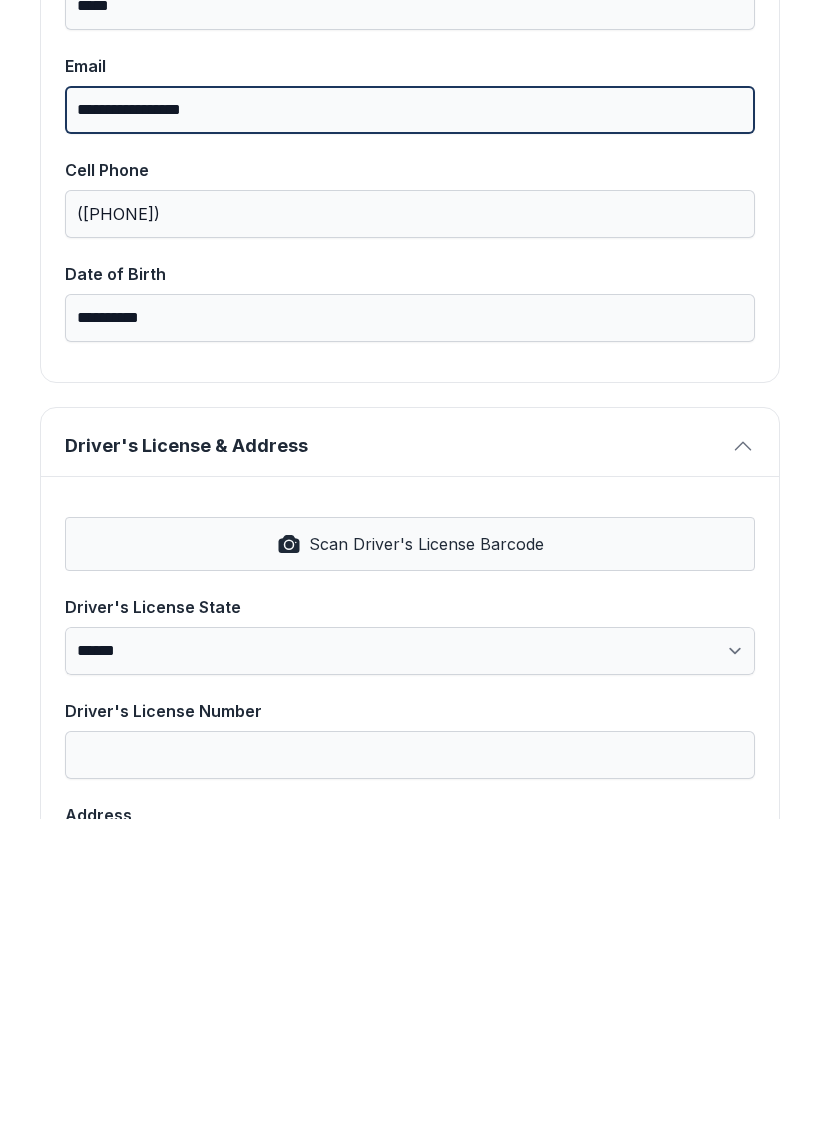 type on "**********" 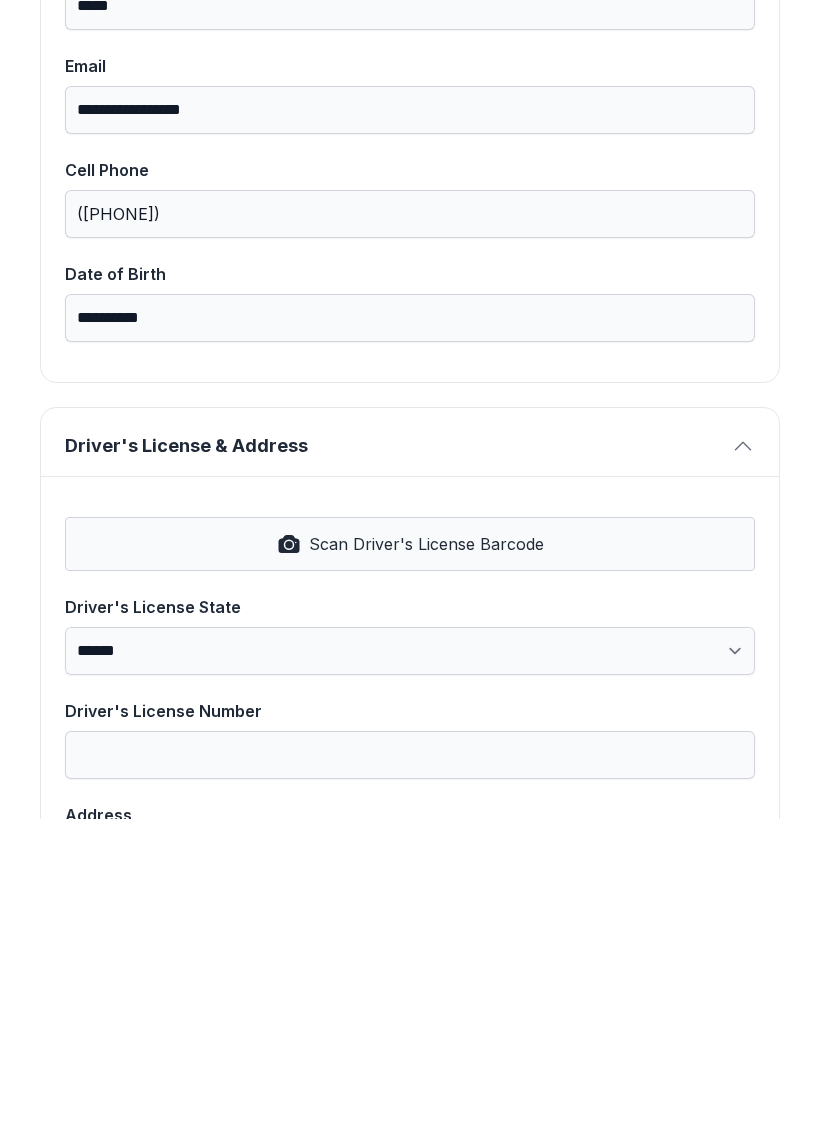 click on "Scan Driver's License Barcode" at bounding box center [426, 861] 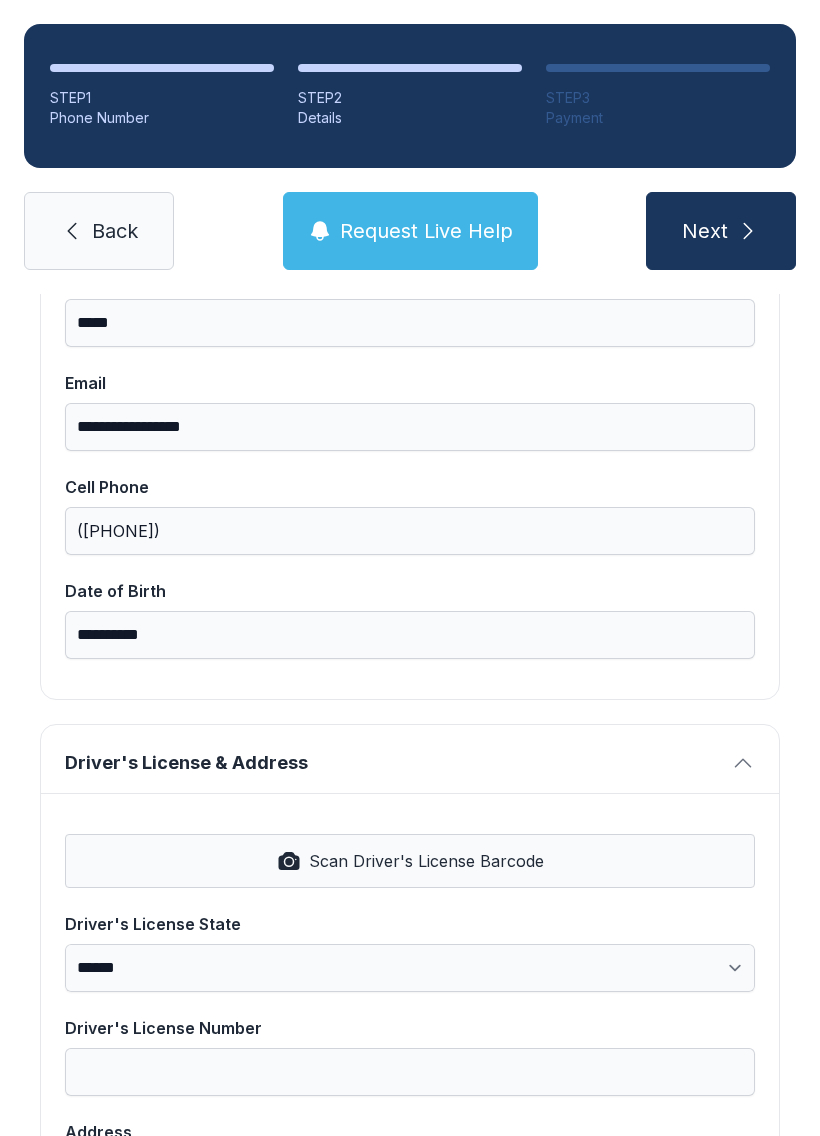 select on "**" 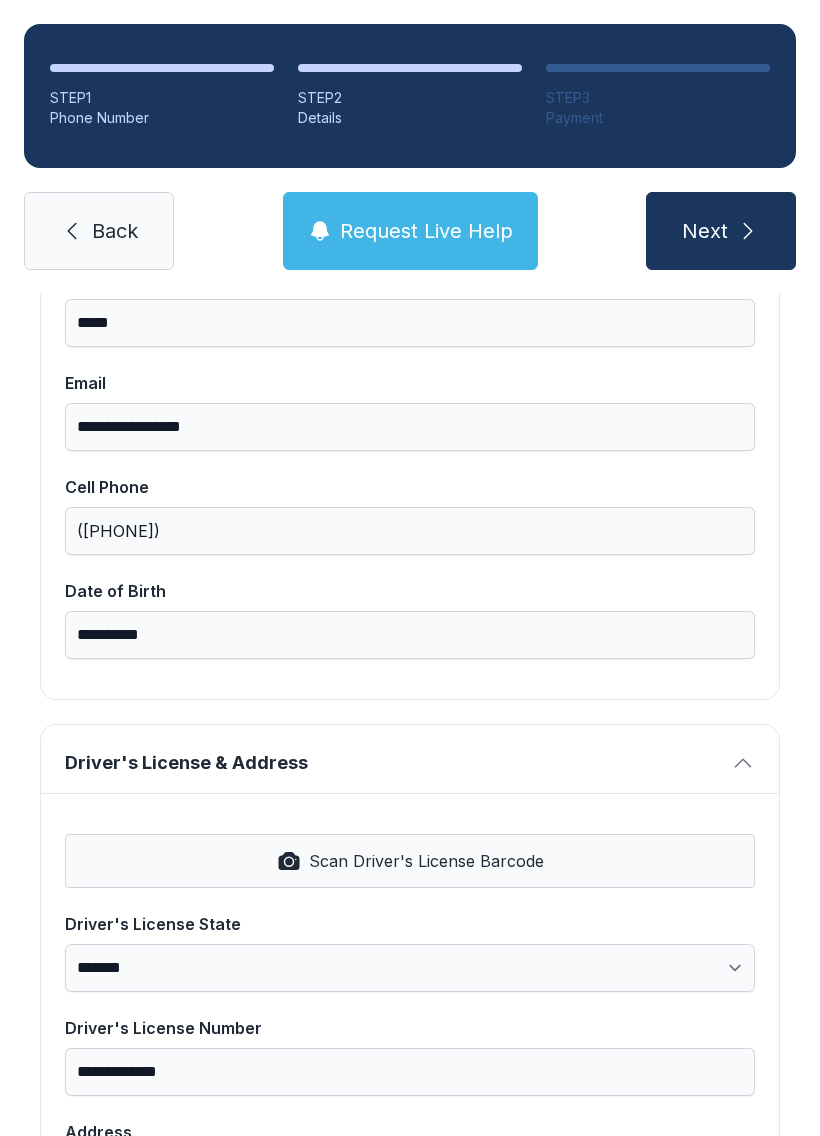 select on "**" 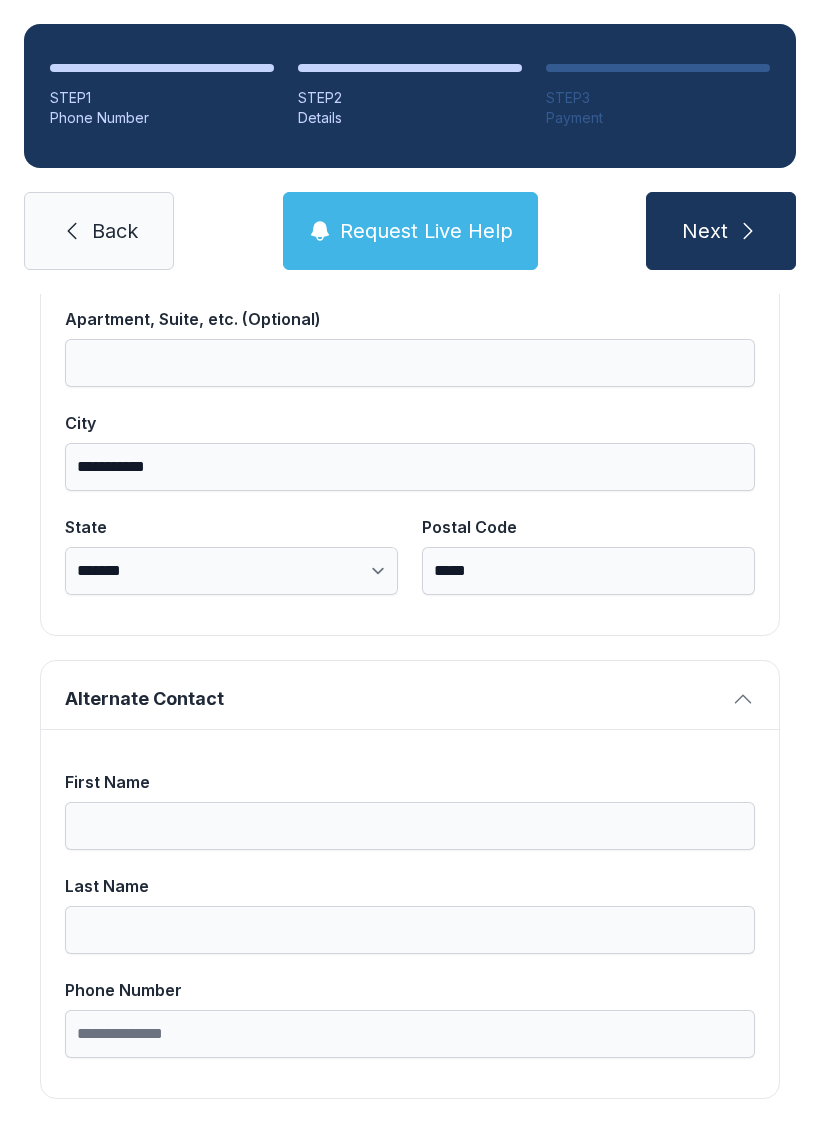 scroll, scrollTop: 1269, scrollLeft: 0, axis: vertical 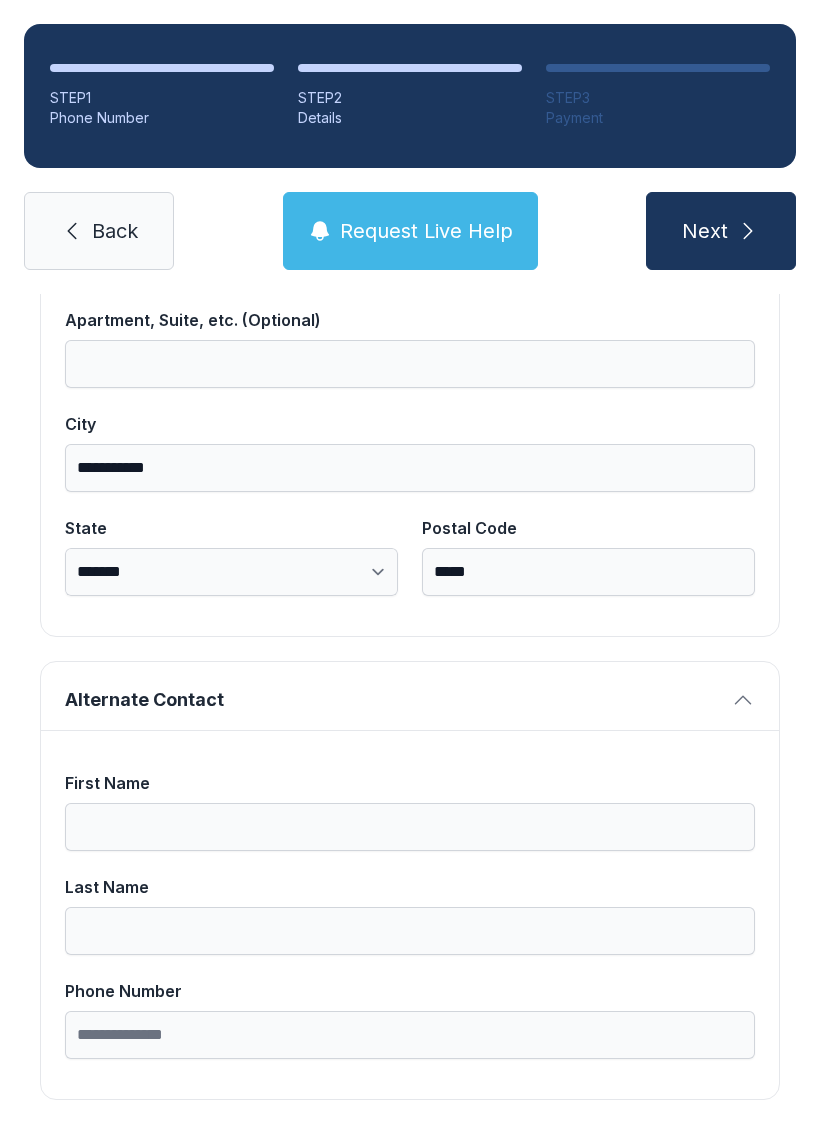 click on "Next" at bounding box center [721, 231] 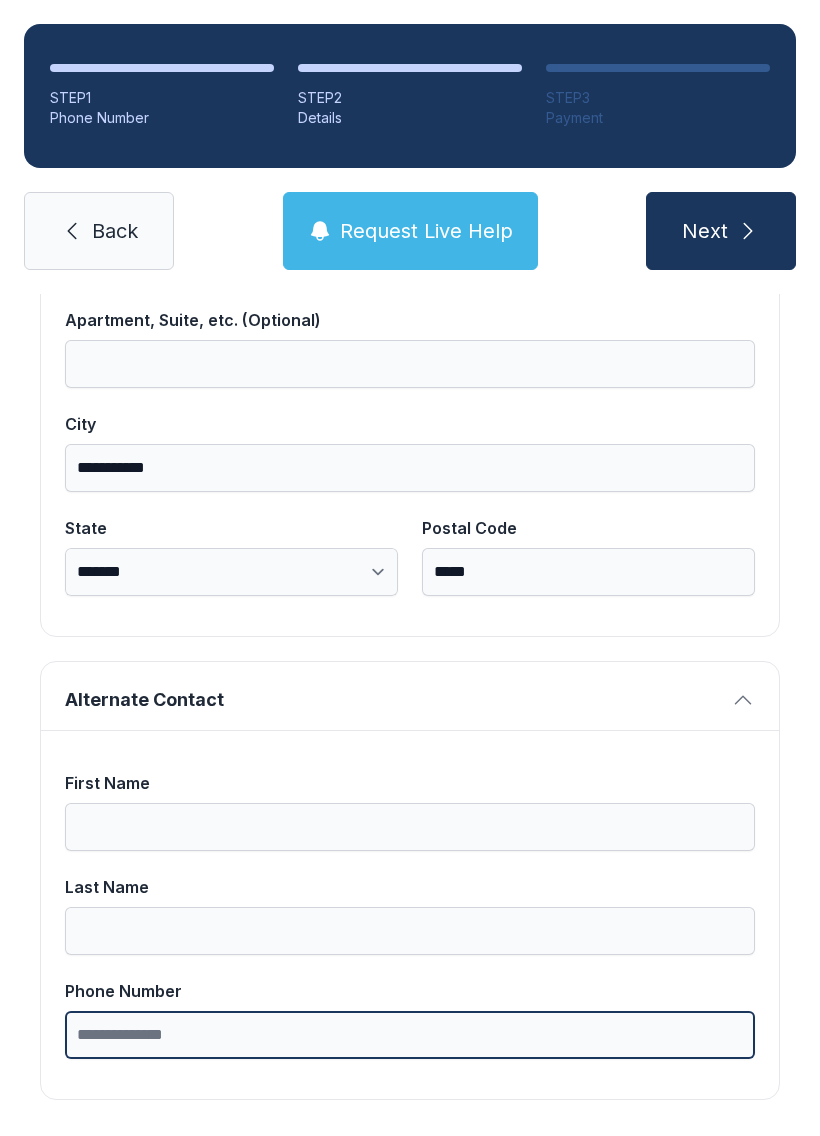type on "*" 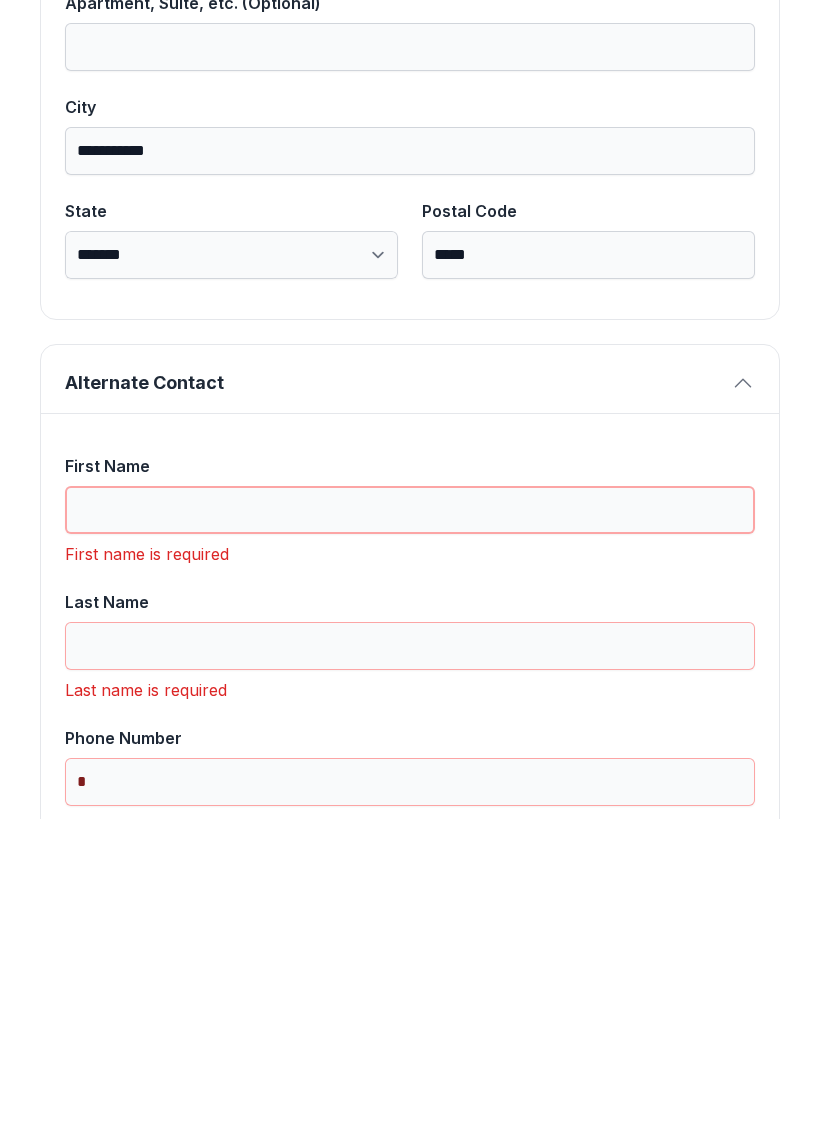 click on "First Name" at bounding box center [410, 827] 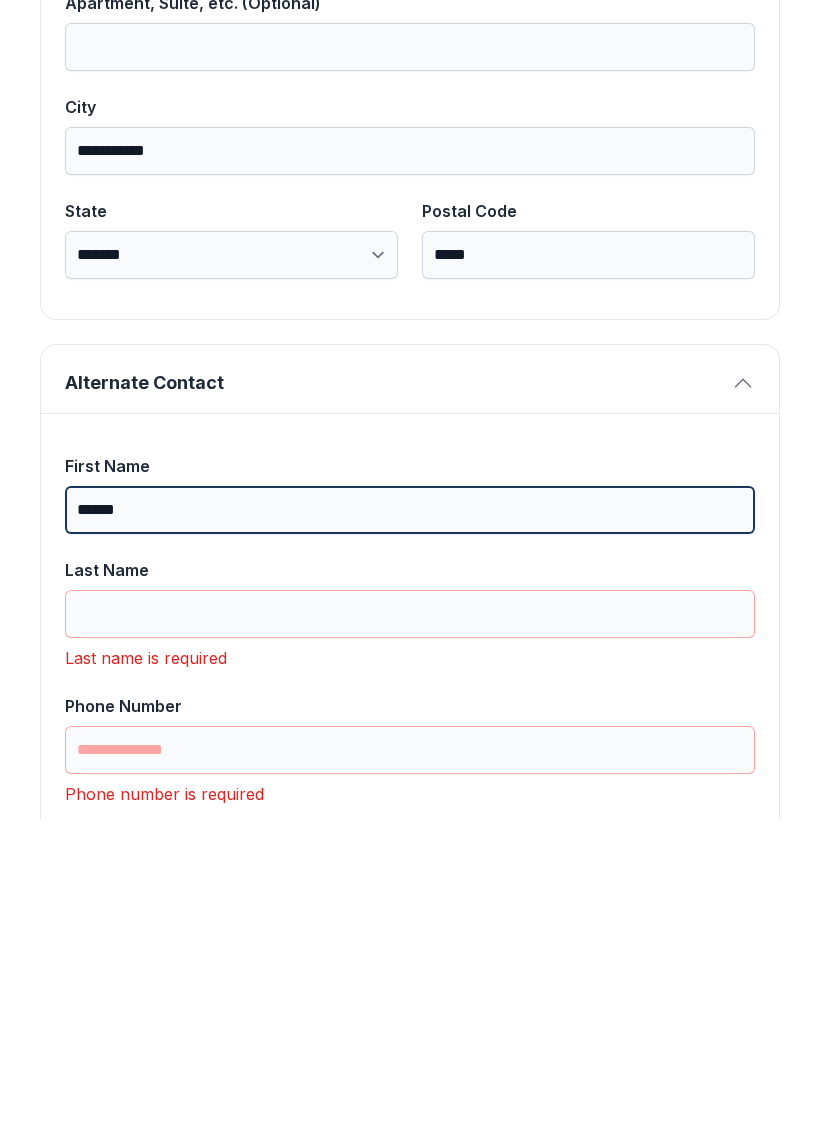 type on "******" 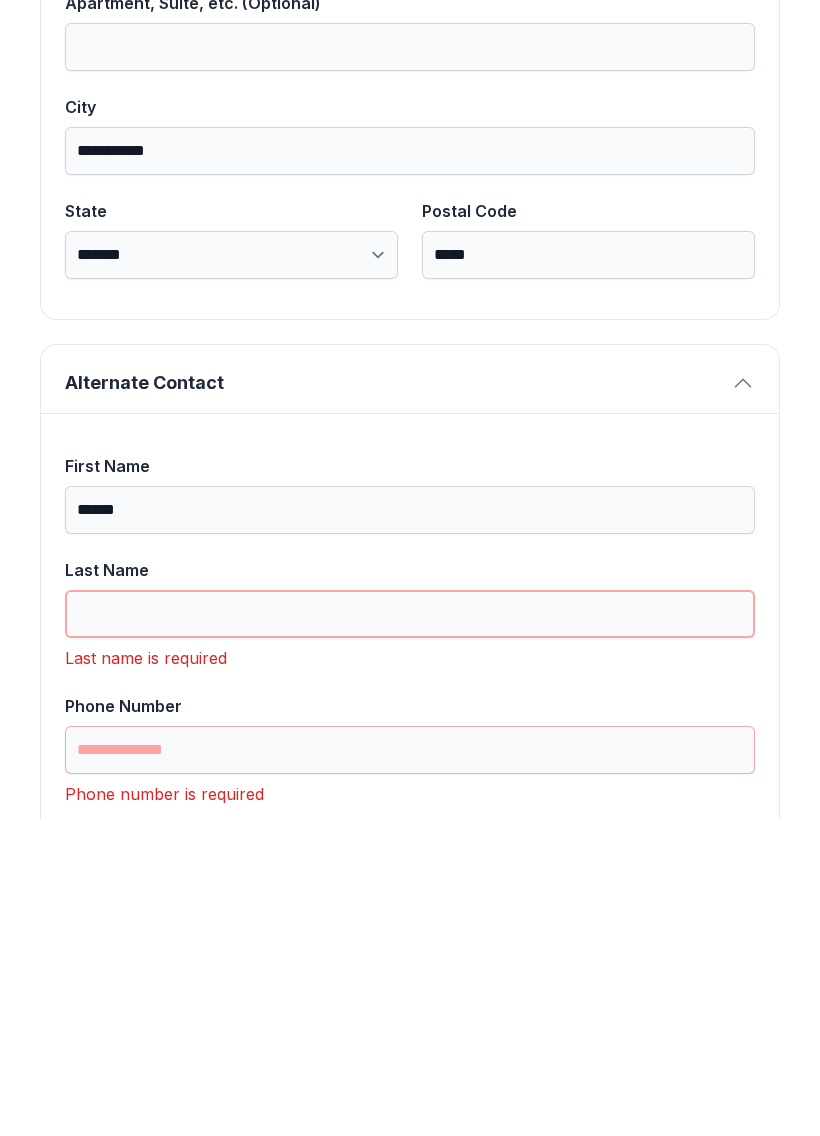 click on "Last Name" at bounding box center [410, 931] 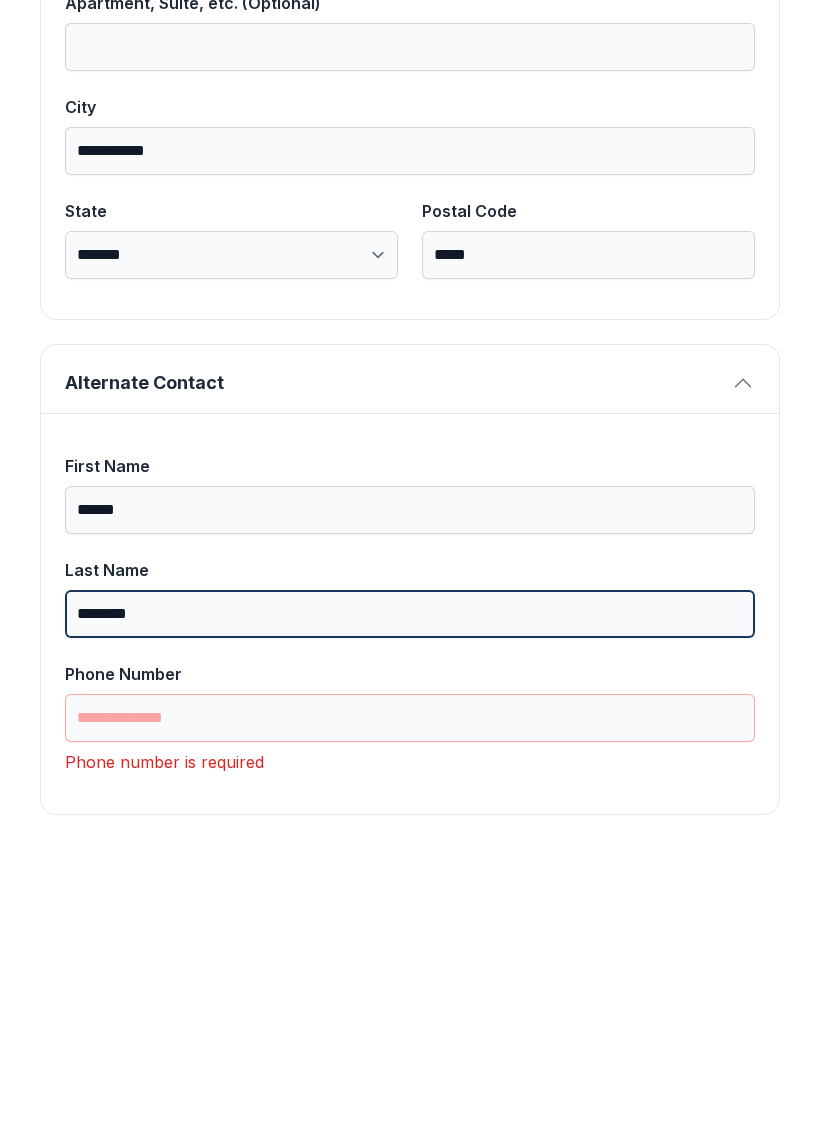 type on "********" 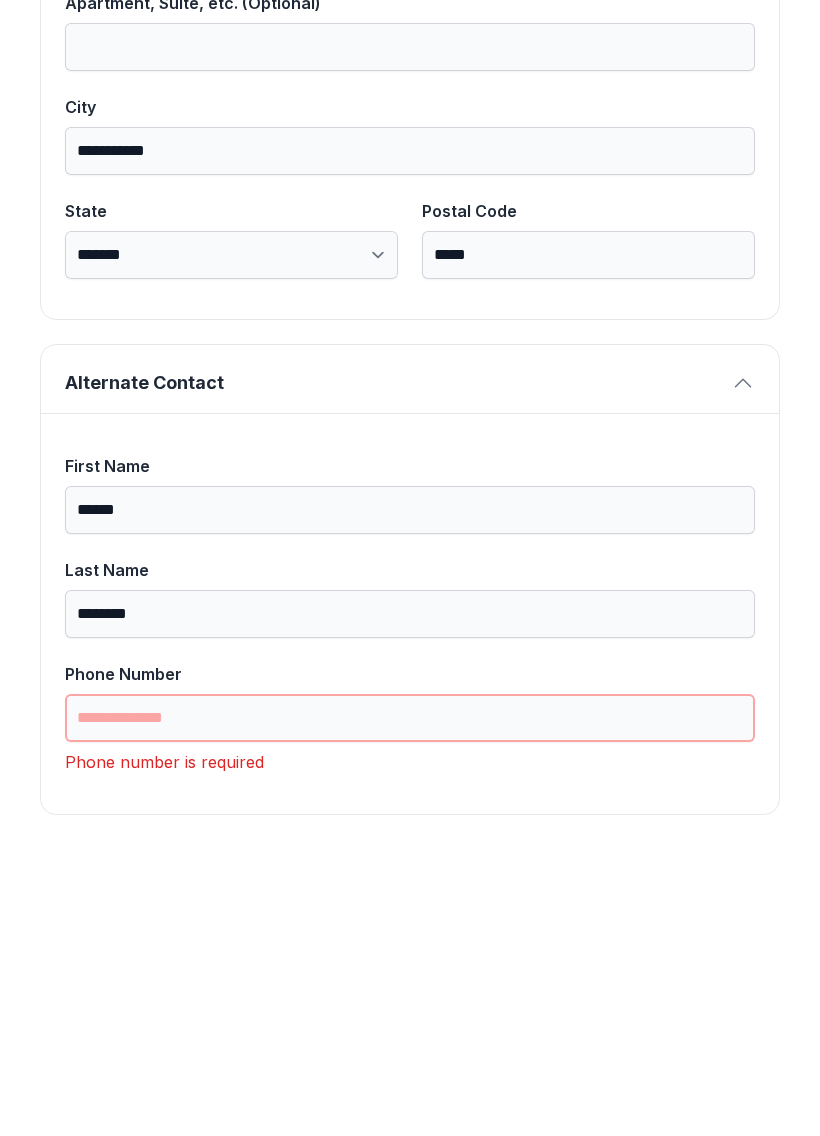 click on "Phone Number" at bounding box center [410, 1035] 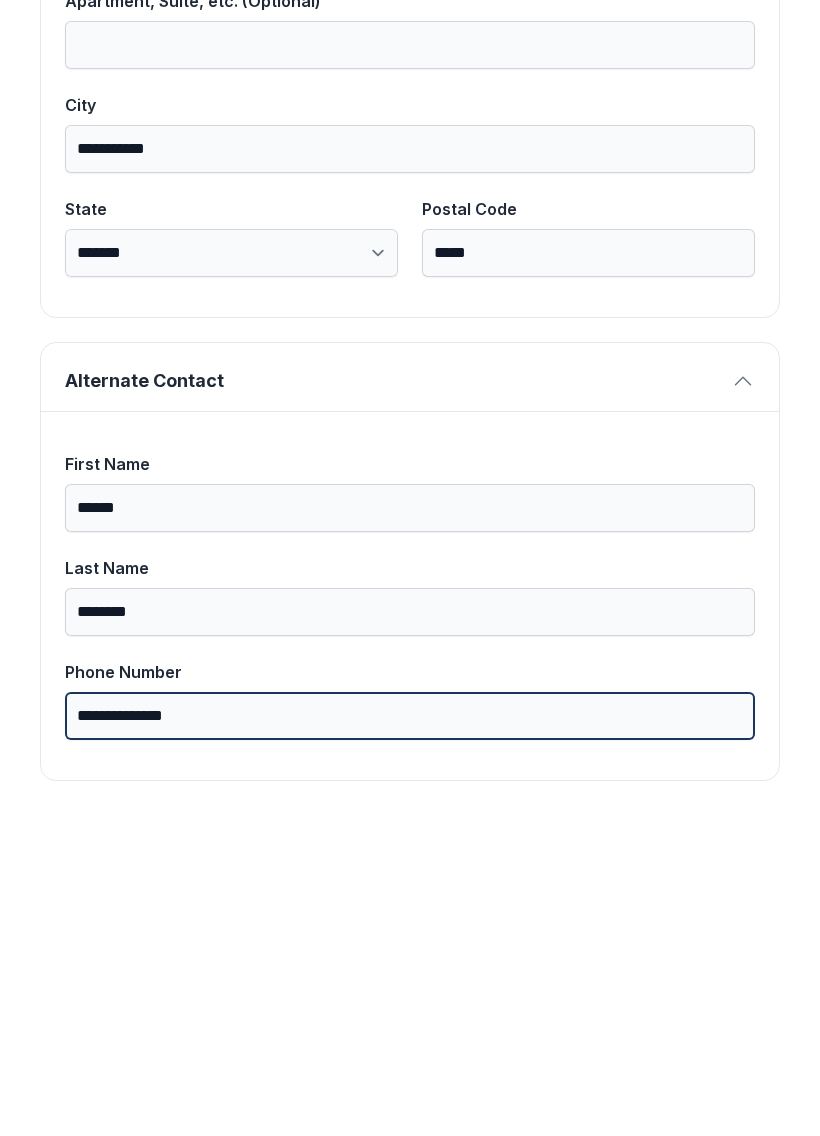 scroll, scrollTop: 1269, scrollLeft: 0, axis: vertical 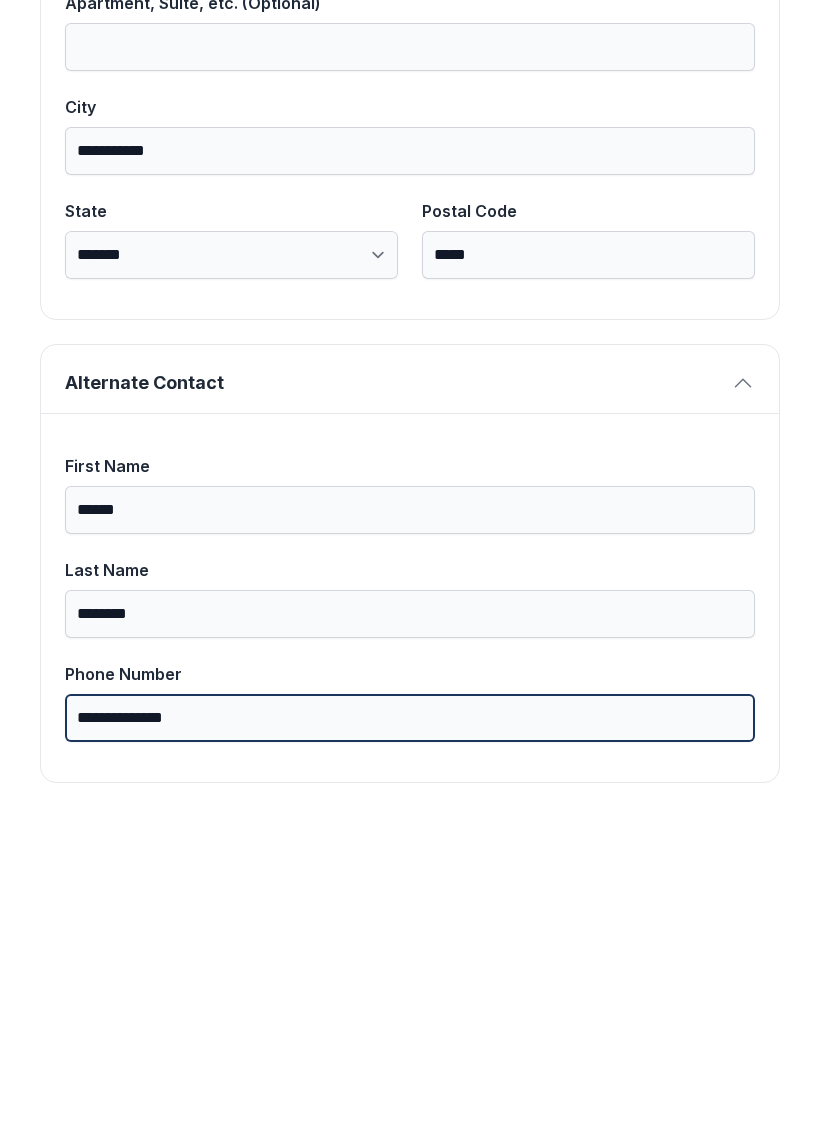 type on "**********" 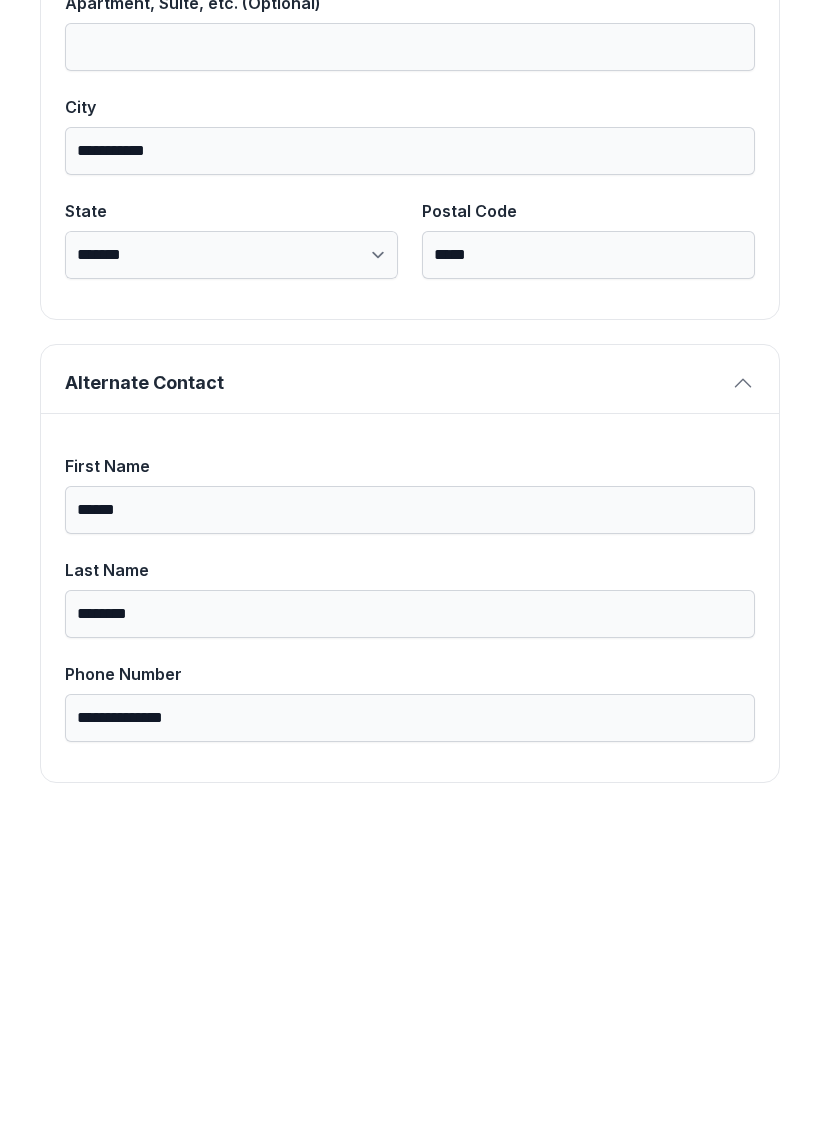 click on "Complete your Account Account Info First name [FIRST] Last name [LAST] Email [EMAIL] Cell Phone [PHONE] Date of Birth [DATE] Driver's License & Address Scan Driver's License Barcode Driver's License State [STATE] [ADDRESS] [CITY] [STATE] [ZIP]" at bounding box center (410, 102) 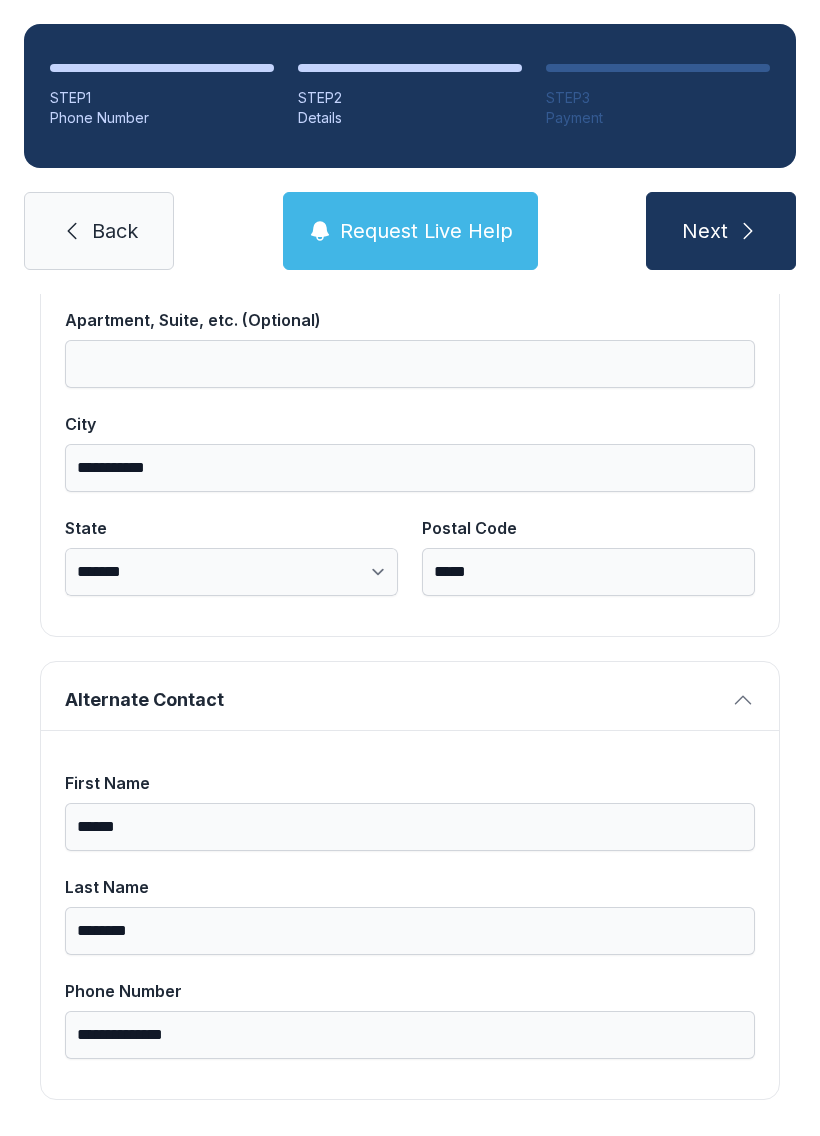 click on "Next" at bounding box center (721, 231) 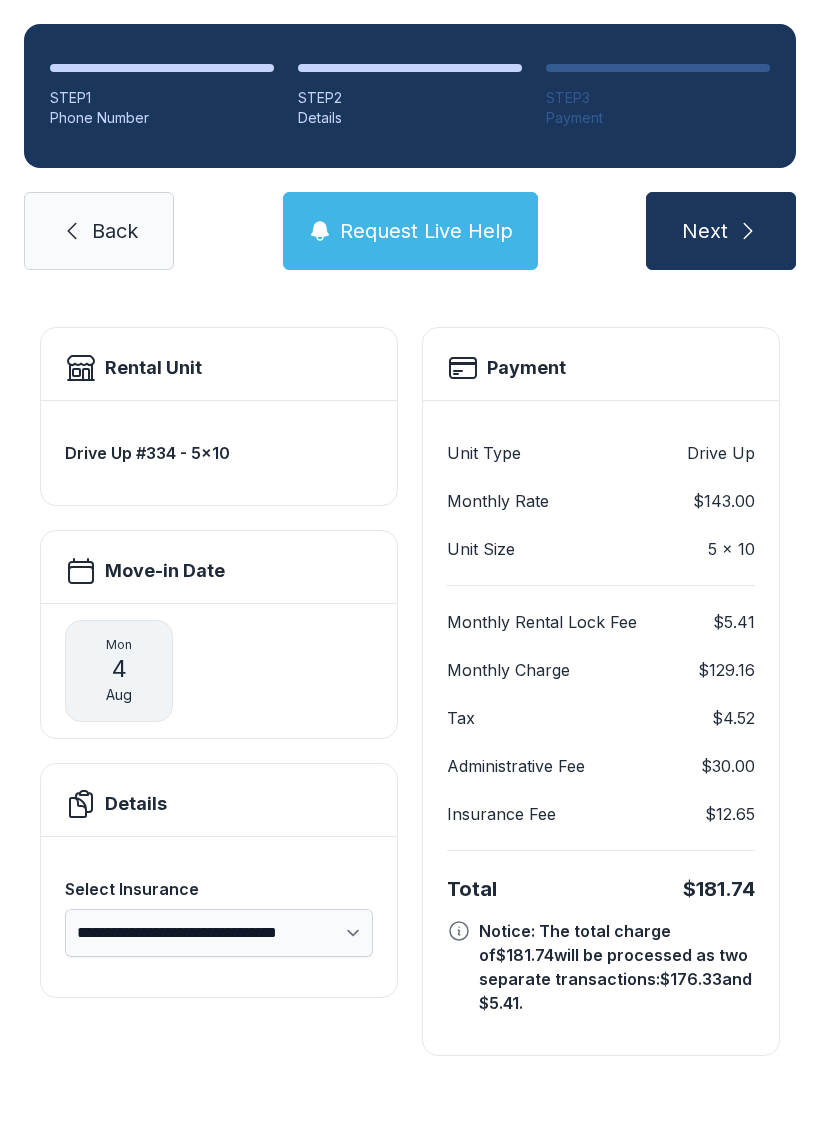 scroll, scrollTop: 11, scrollLeft: 0, axis: vertical 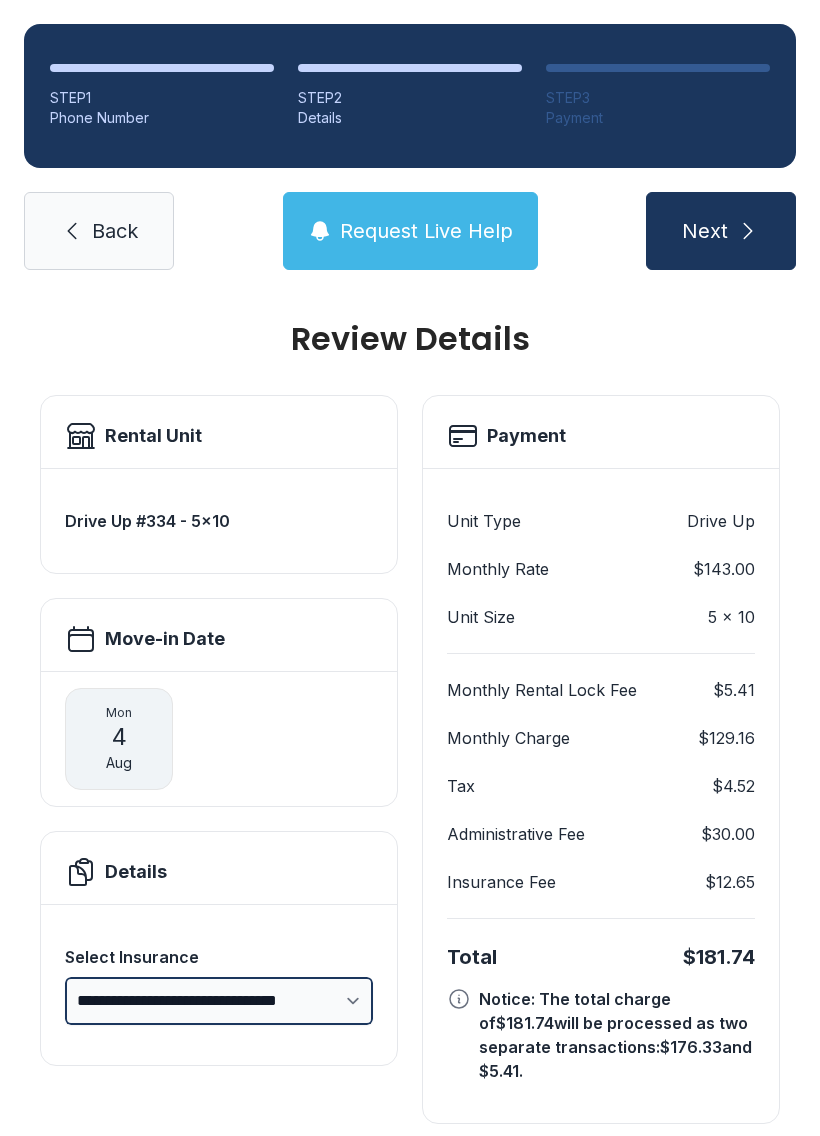 click on "**********" at bounding box center [219, 1001] 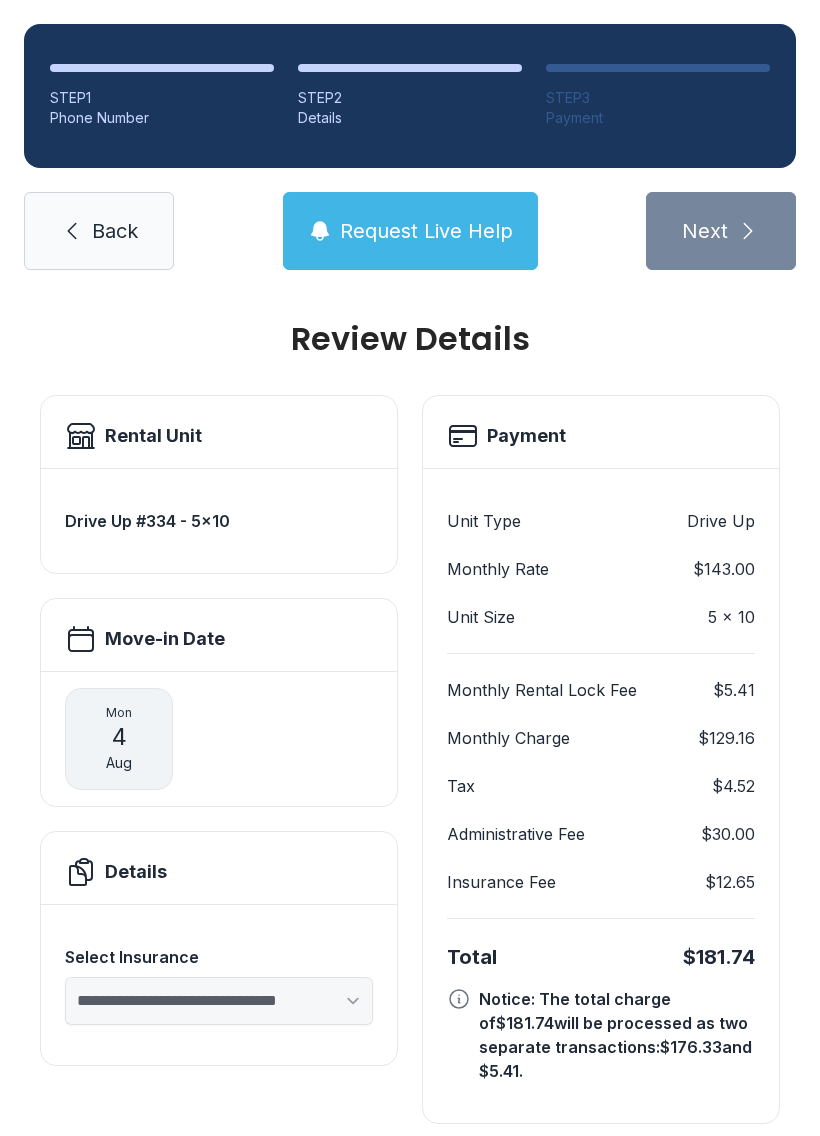select on "****" 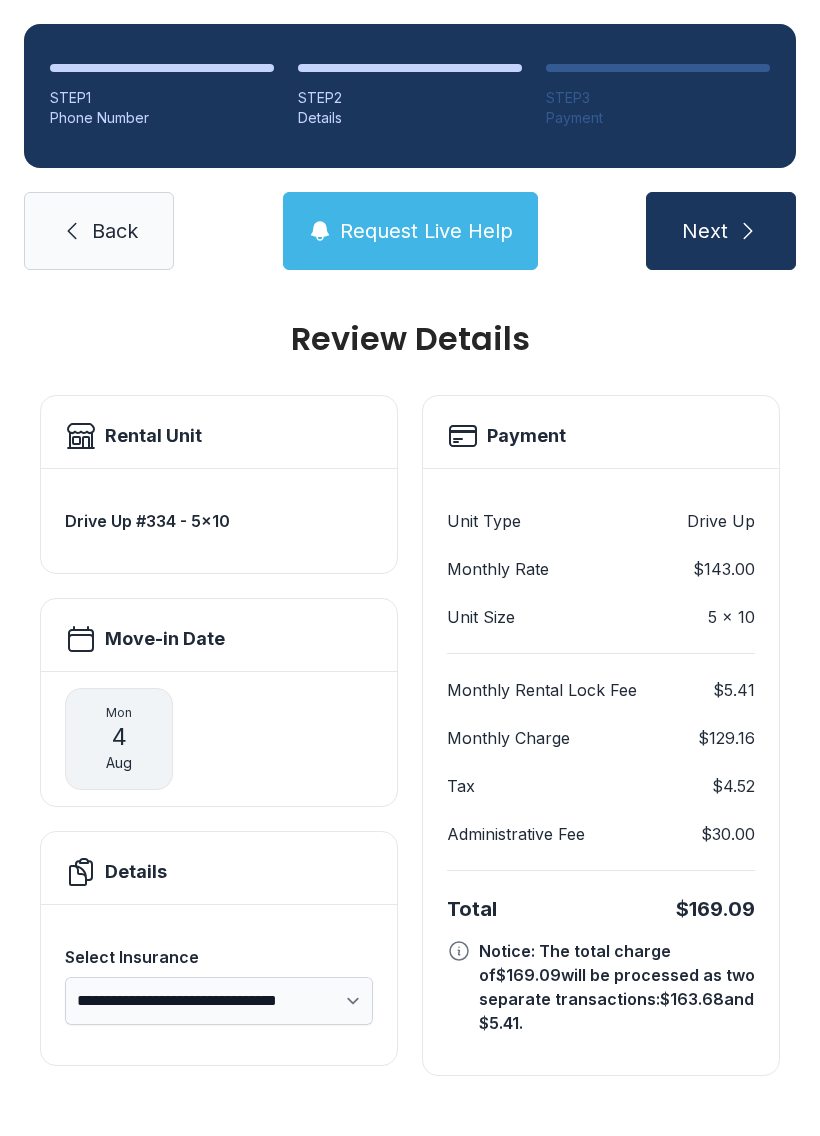 scroll, scrollTop: 0, scrollLeft: 0, axis: both 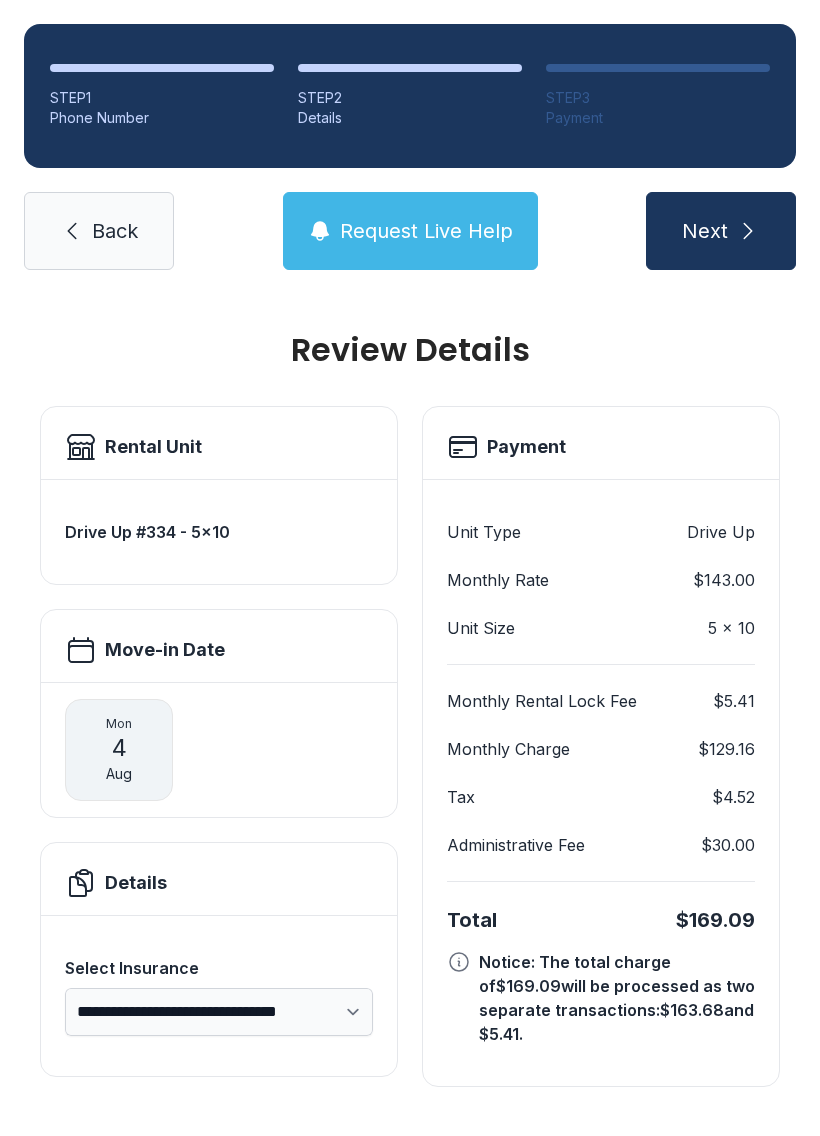 click on "Next" at bounding box center [721, 231] 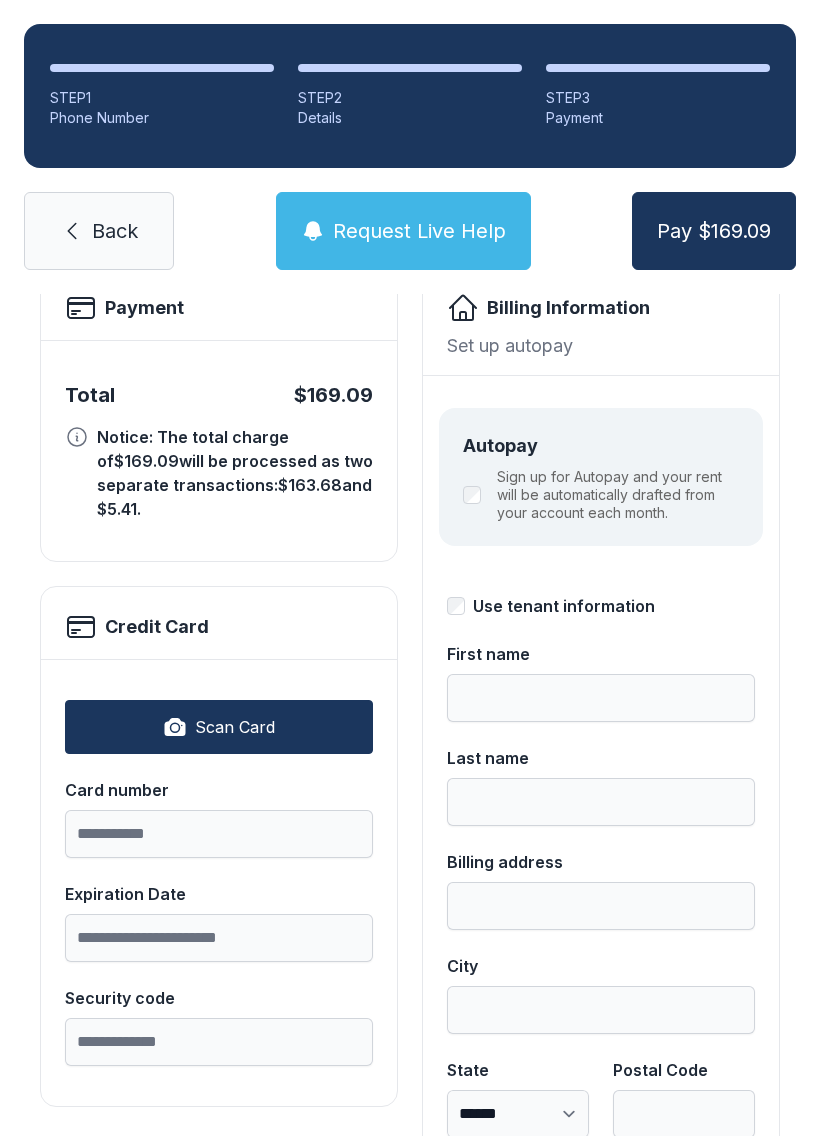 scroll, scrollTop: 155, scrollLeft: 0, axis: vertical 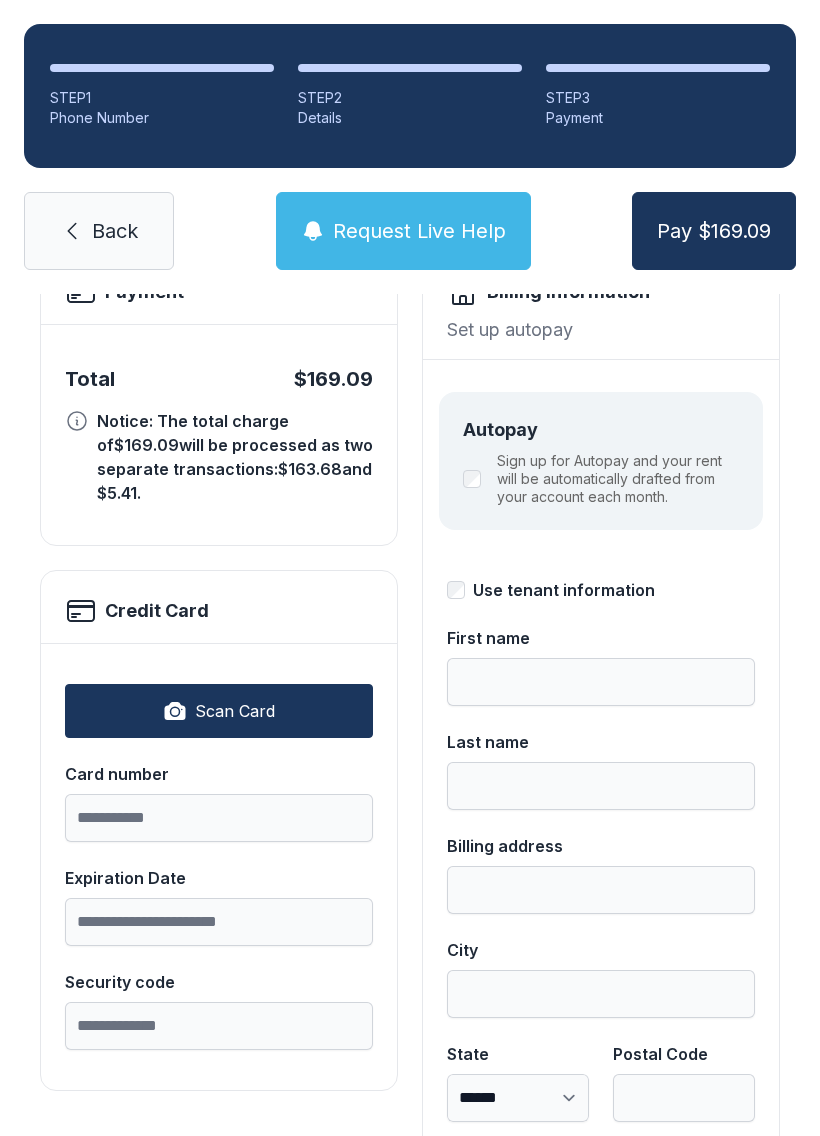 click 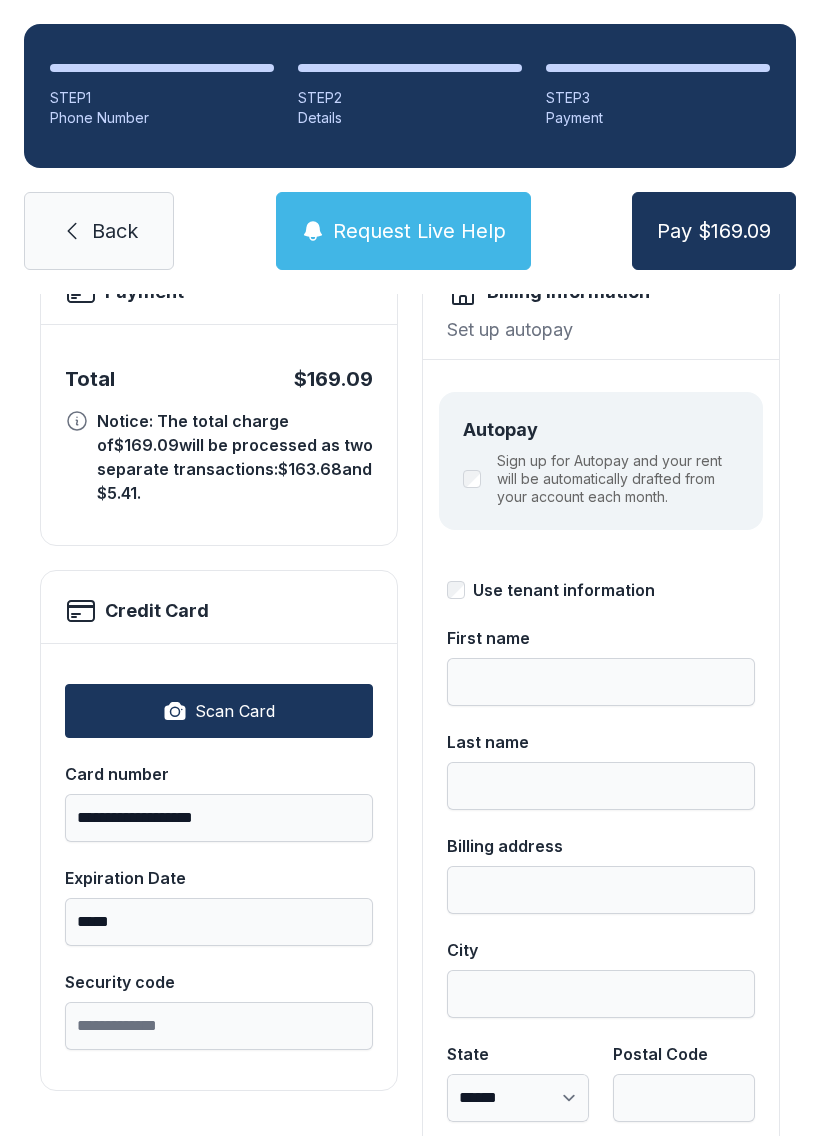 type on "**********" 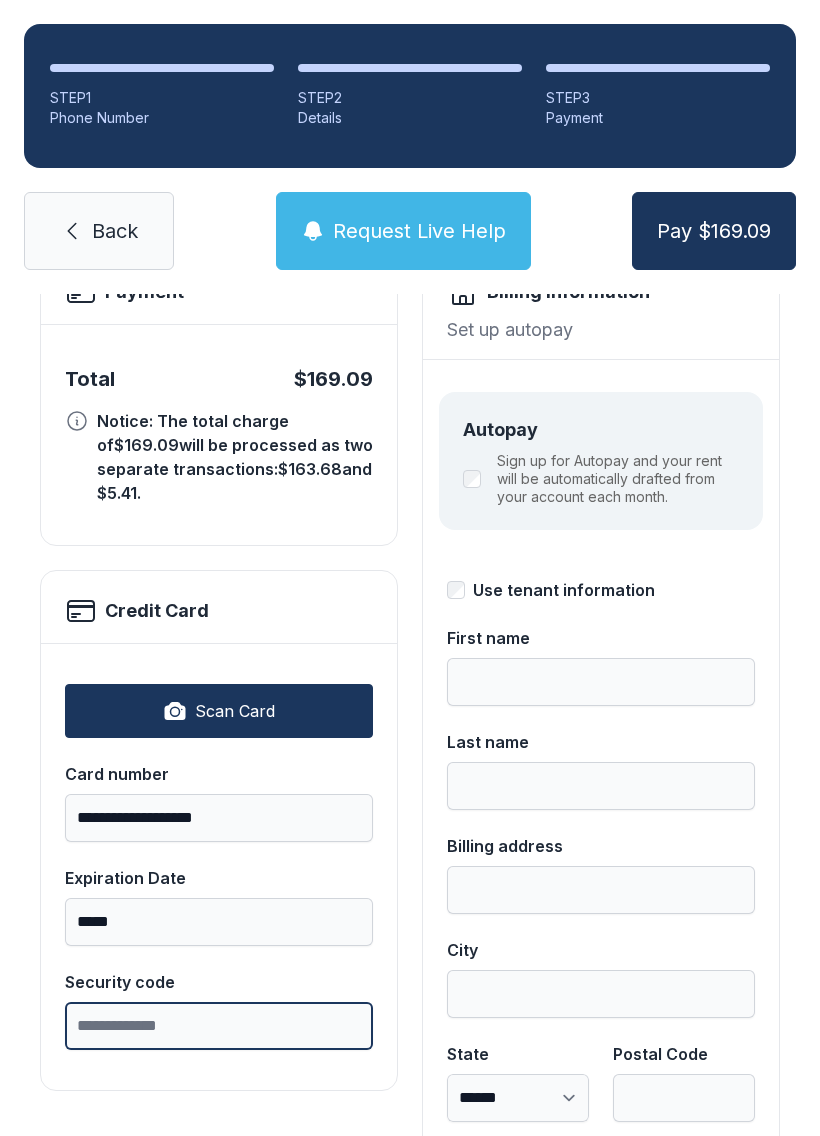 click on "Security code" at bounding box center [219, 1026] 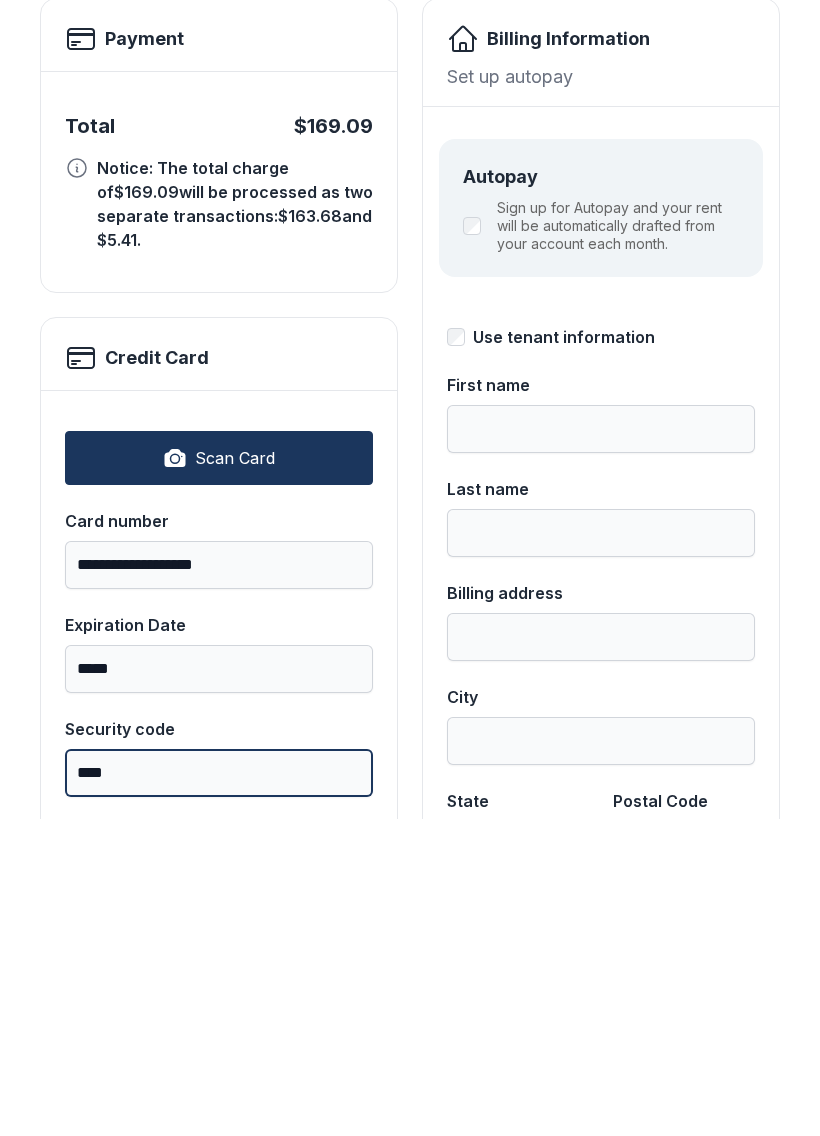 scroll, scrollTop: 90, scrollLeft: 0, axis: vertical 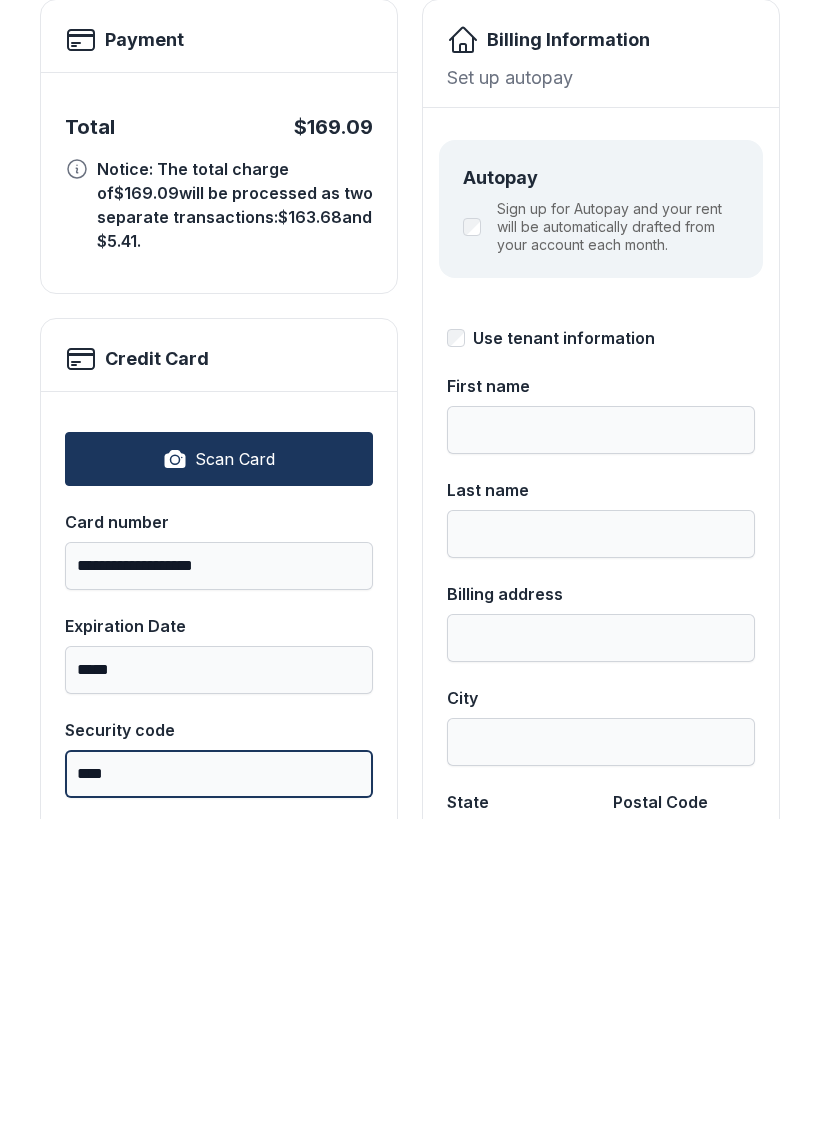 type on "****" 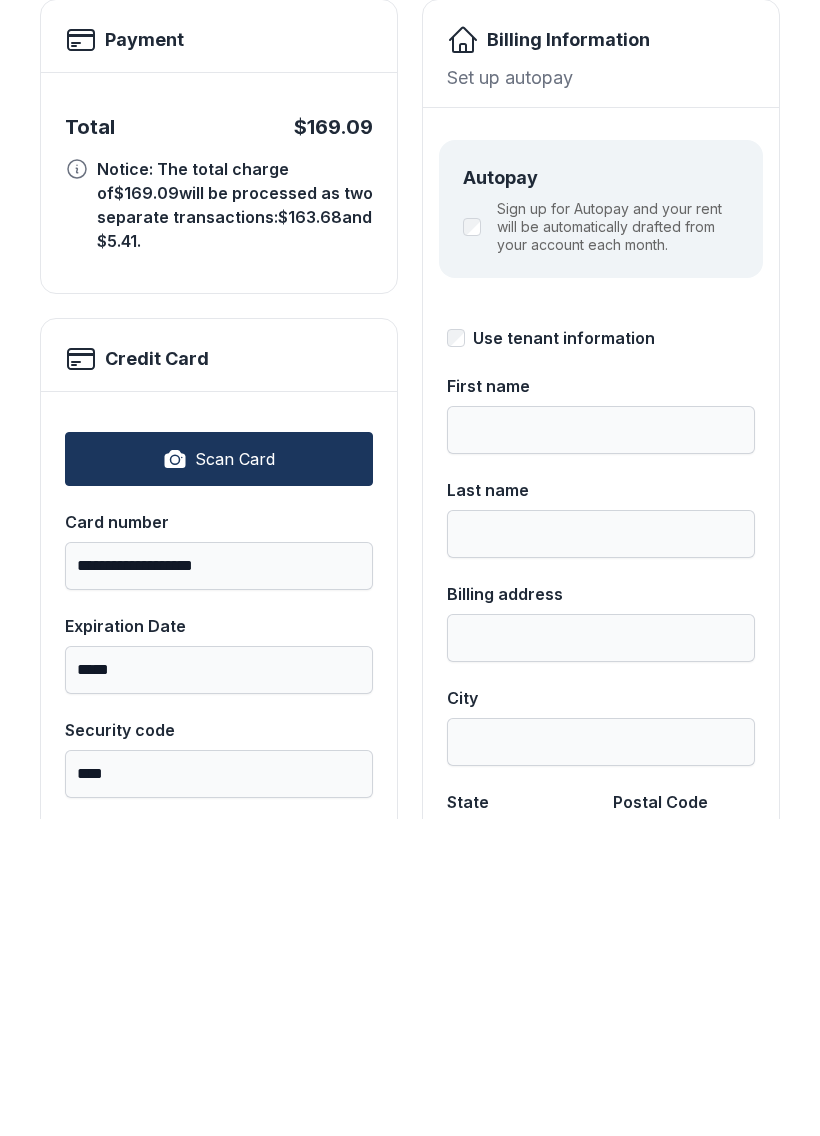 type on "****" 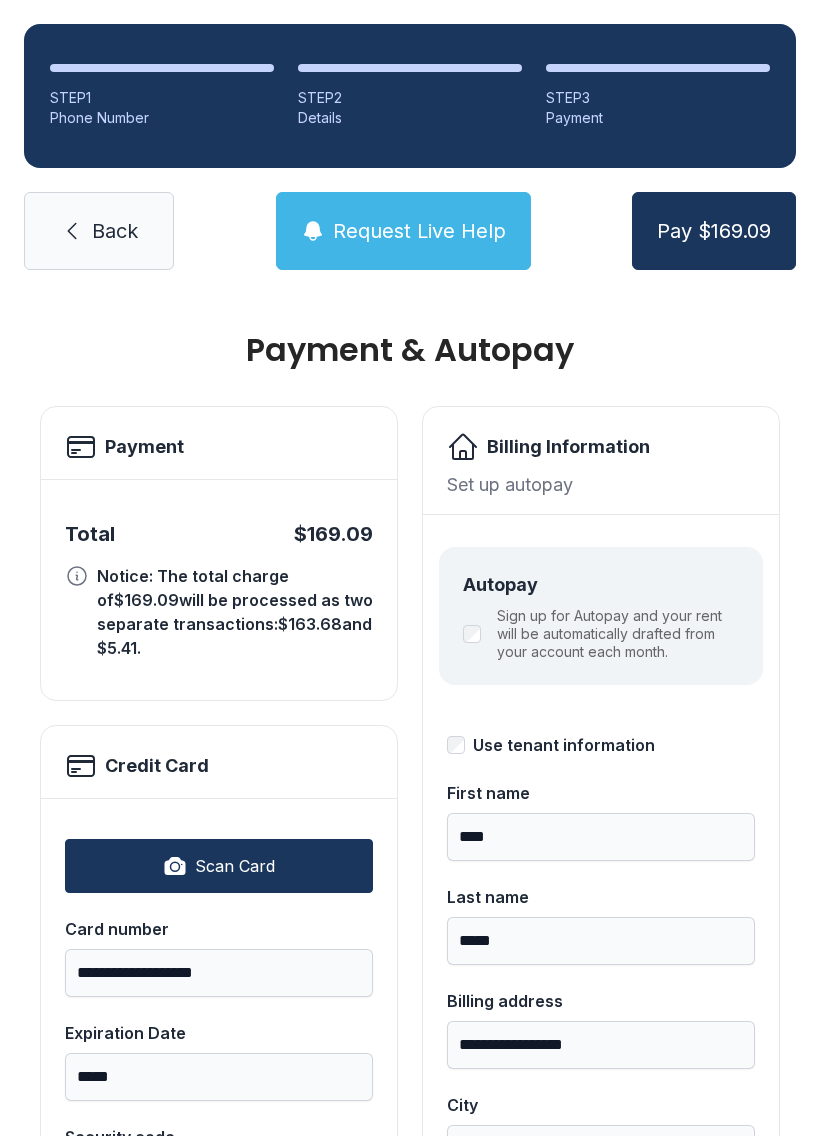 scroll, scrollTop: 0, scrollLeft: 0, axis: both 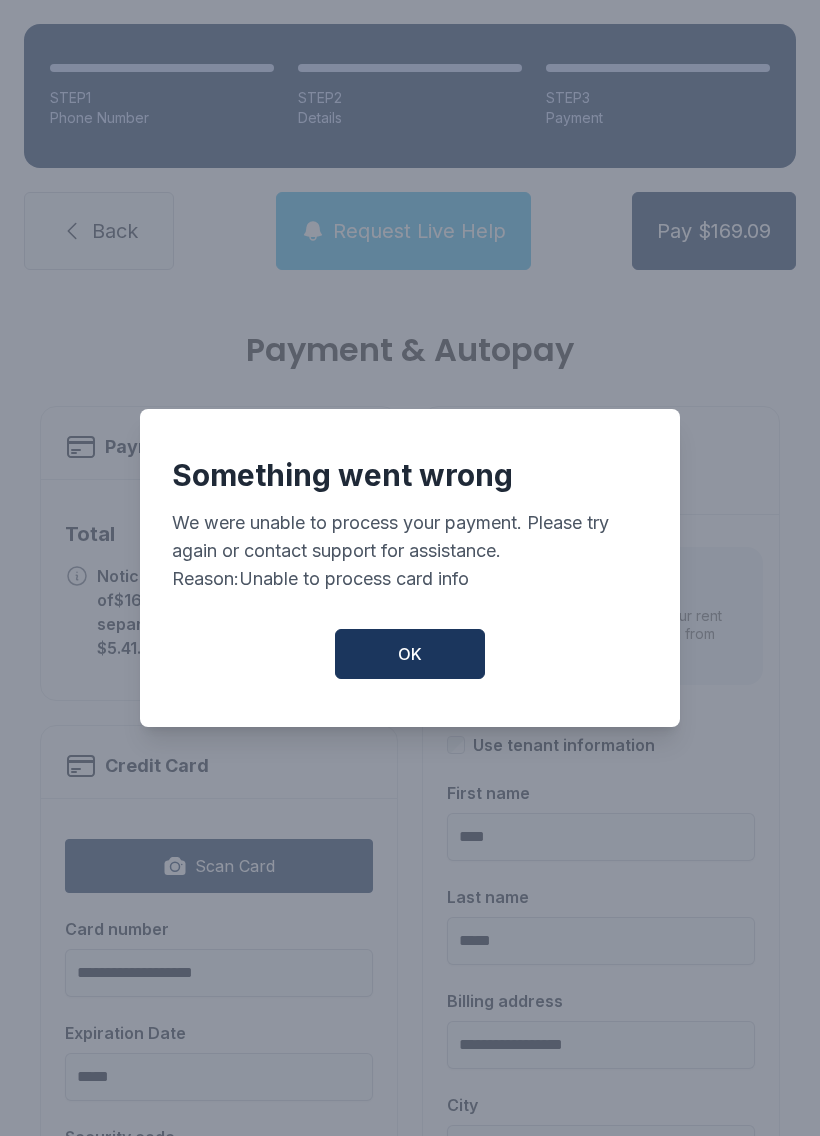 click on "OK" at bounding box center (410, 654) 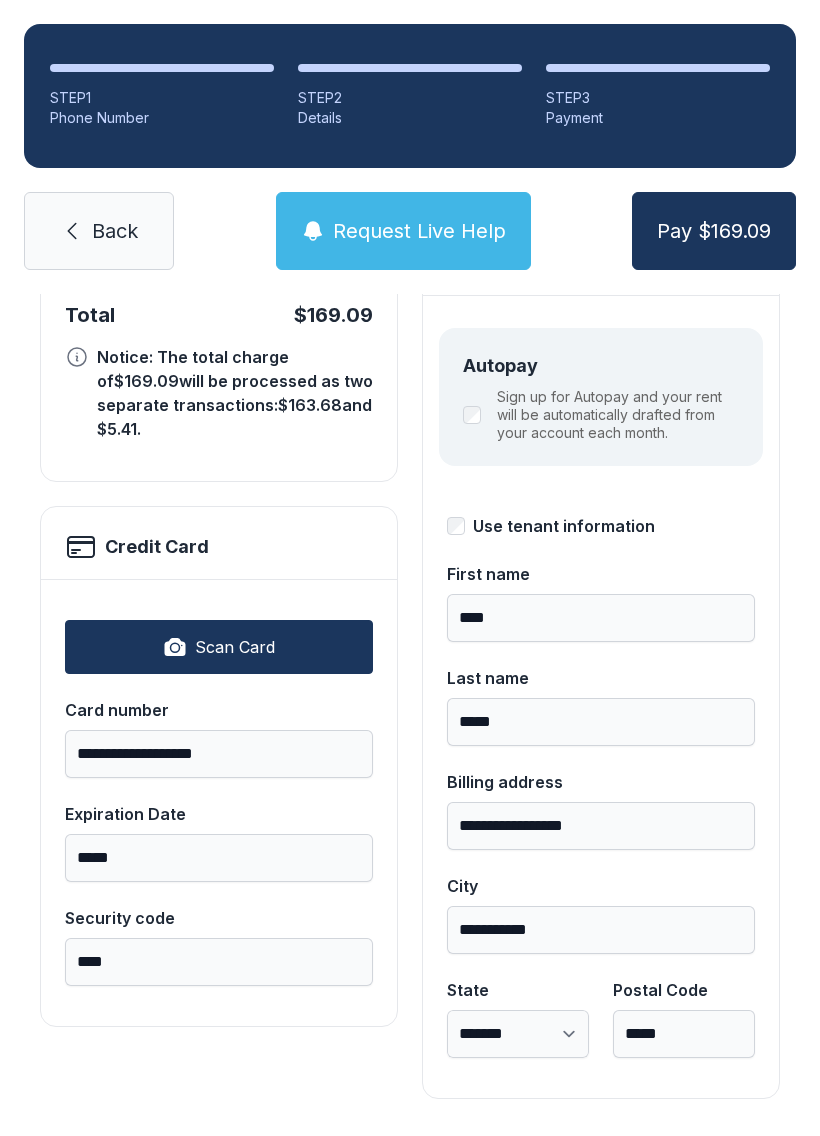 scroll, scrollTop: 218, scrollLeft: 0, axis: vertical 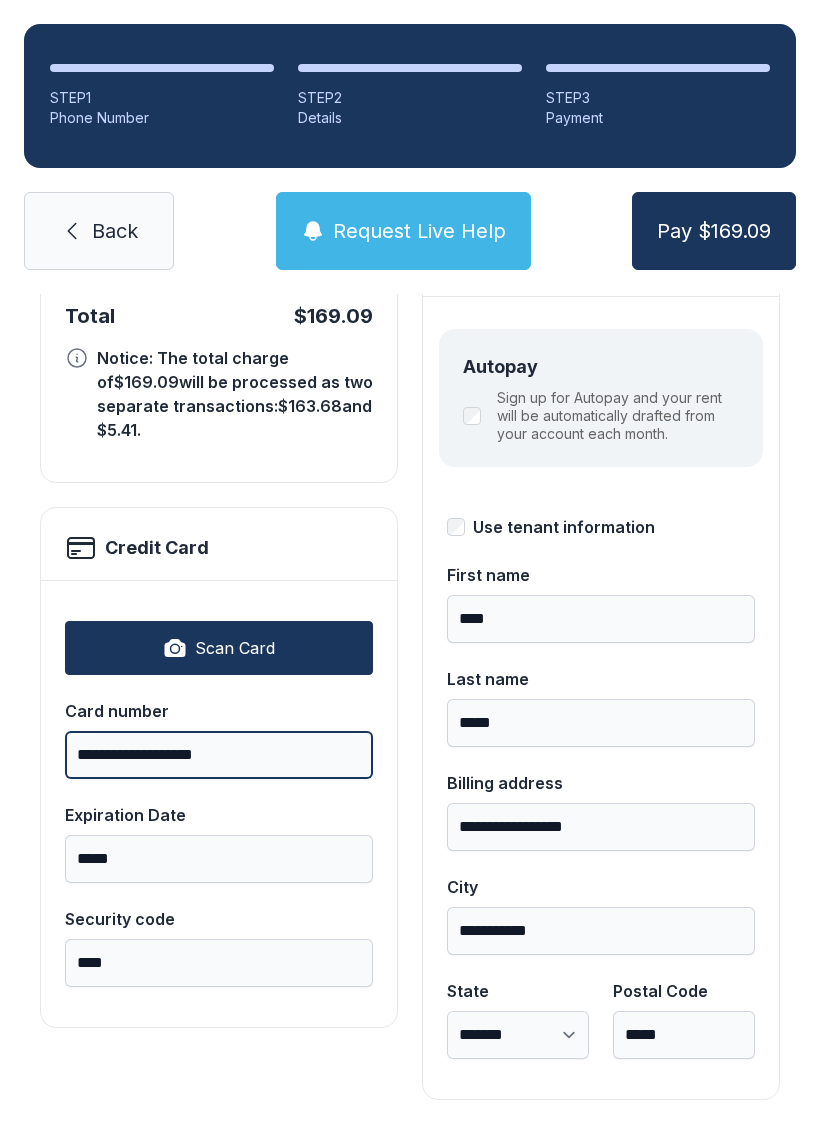 click on "**********" at bounding box center (219, 755) 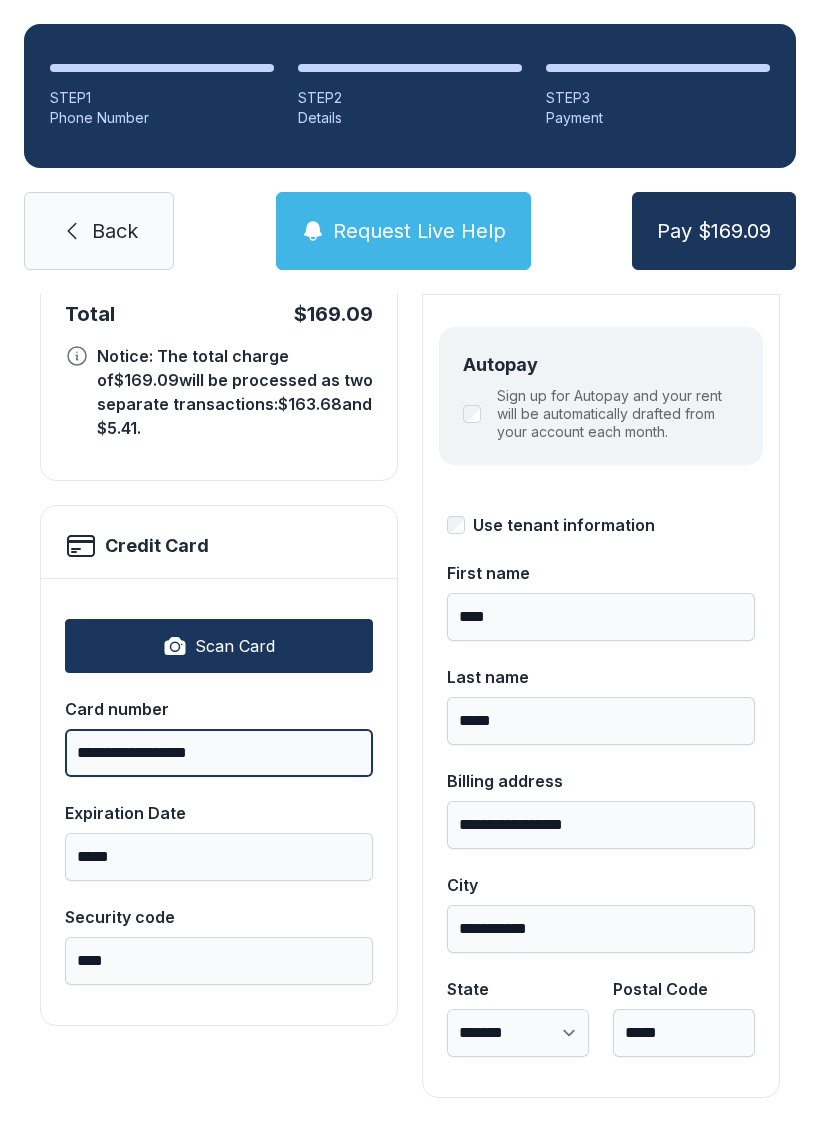 scroll, scrollTop: 218, scrollLeft: 0, axis: vertical 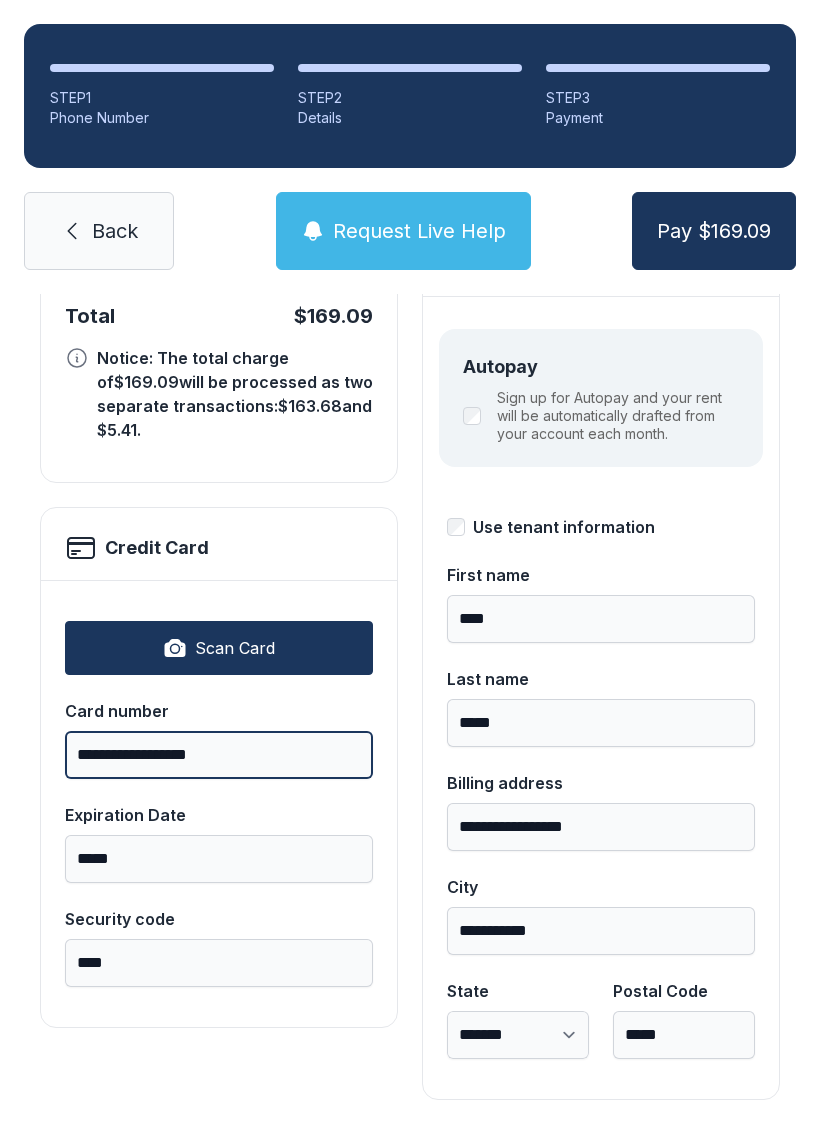 type on "**********" 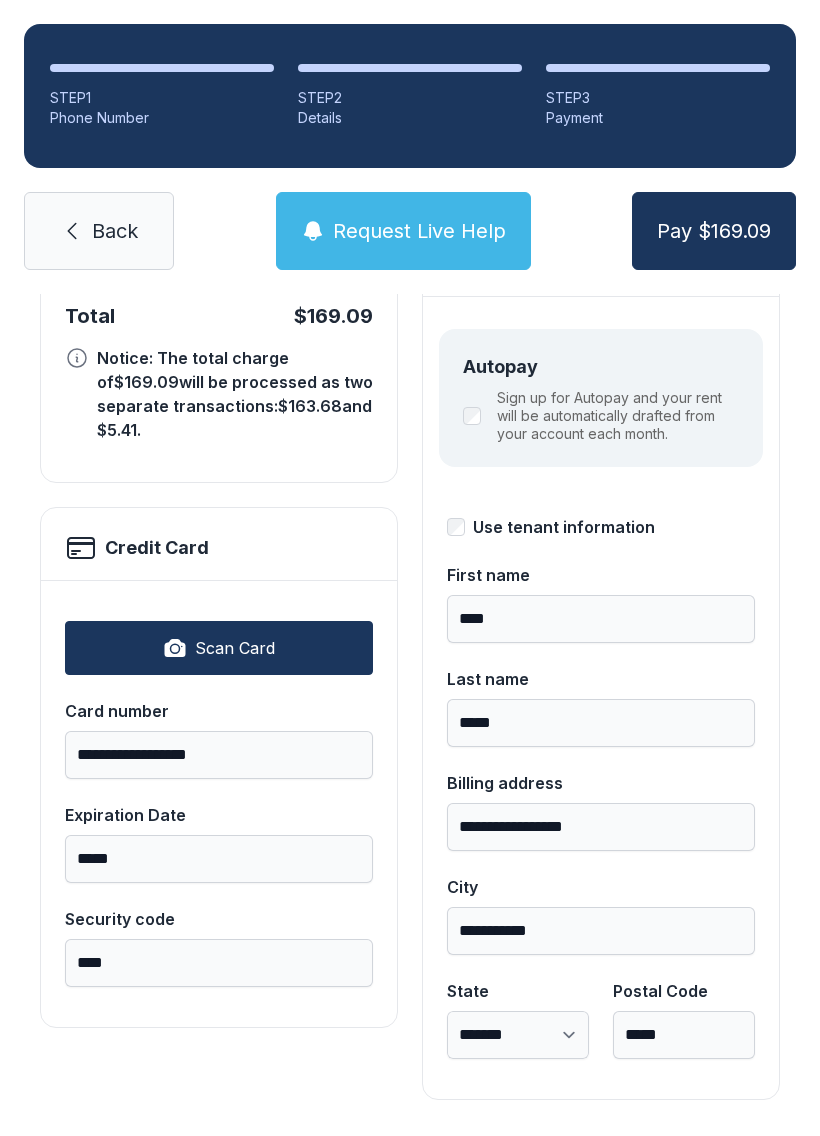 click on "Pay $169.09" at bounding box center (714, 231) 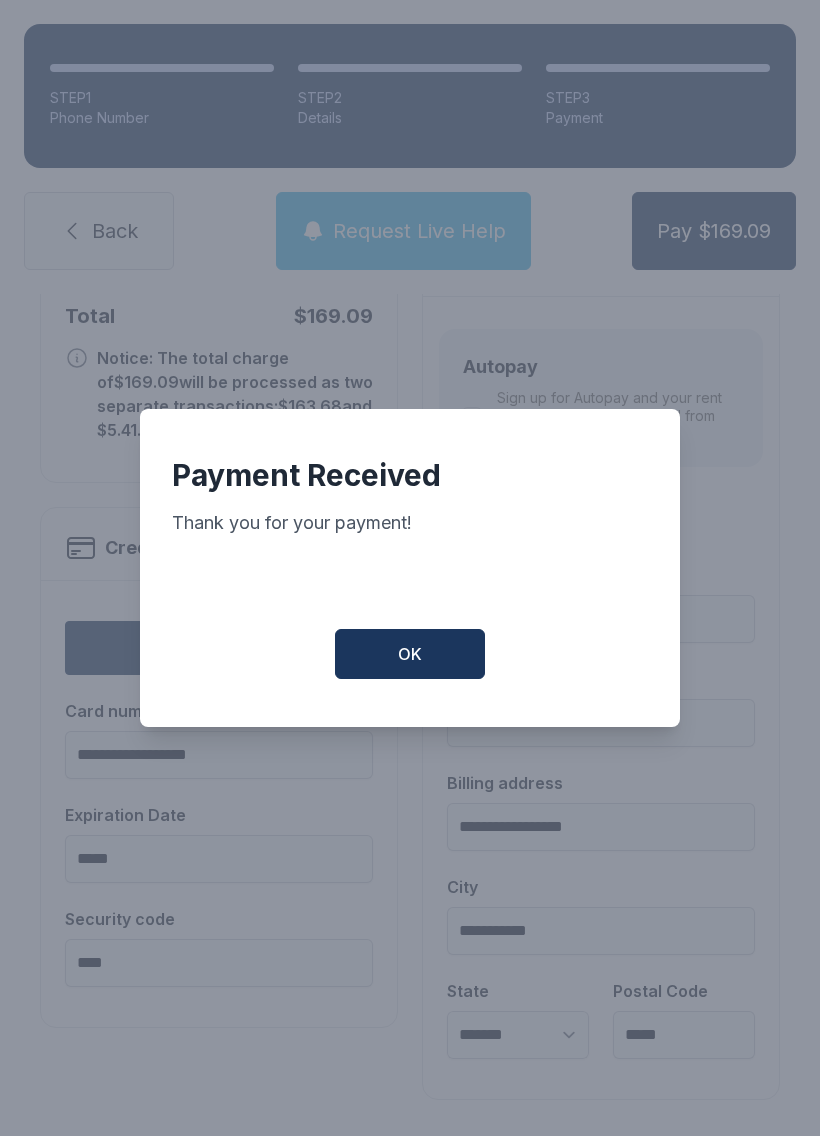 click on "OK" at bounding box center (410, 654) 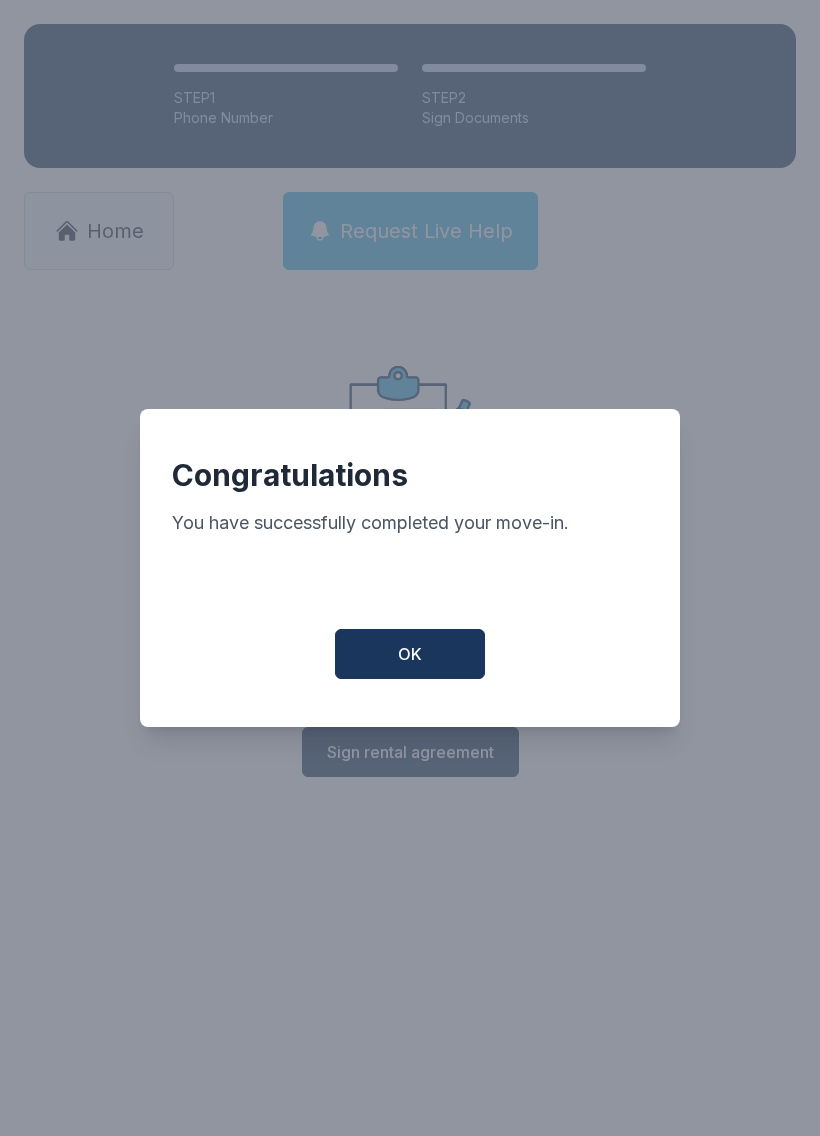 click on "OK" at bounding box center (410, 654) 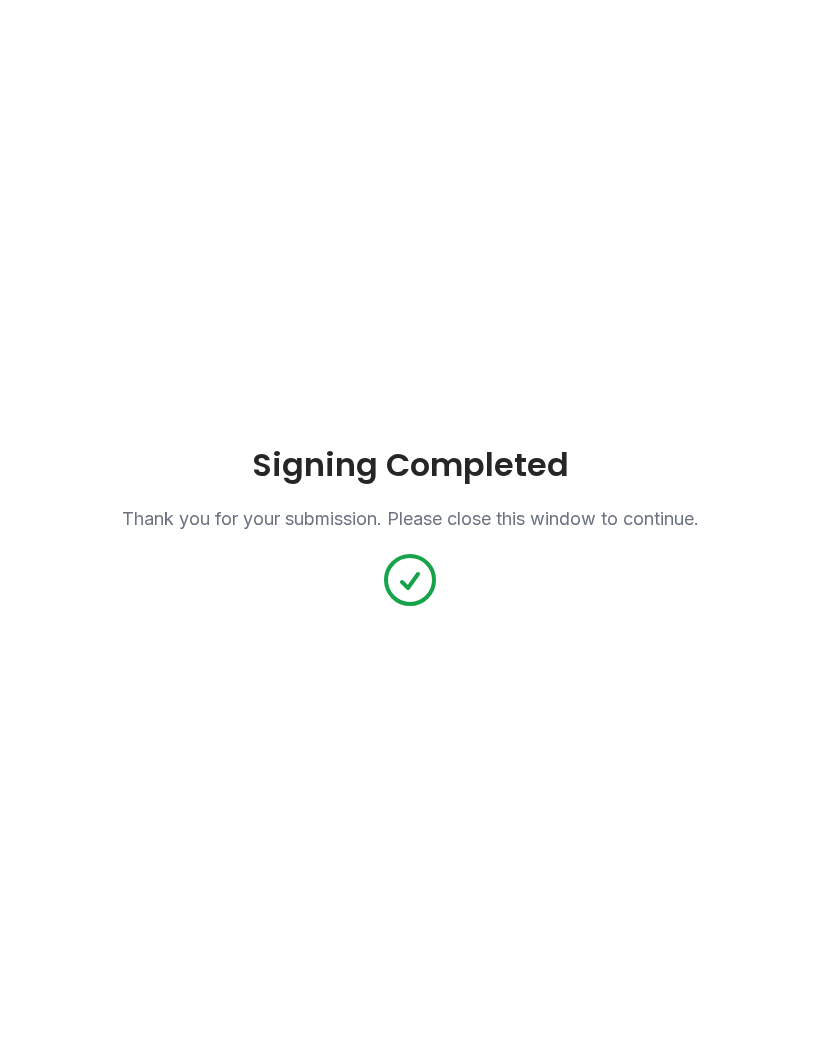 scroll, scrollTop: 0, scrollLeft: 0, axis: both 